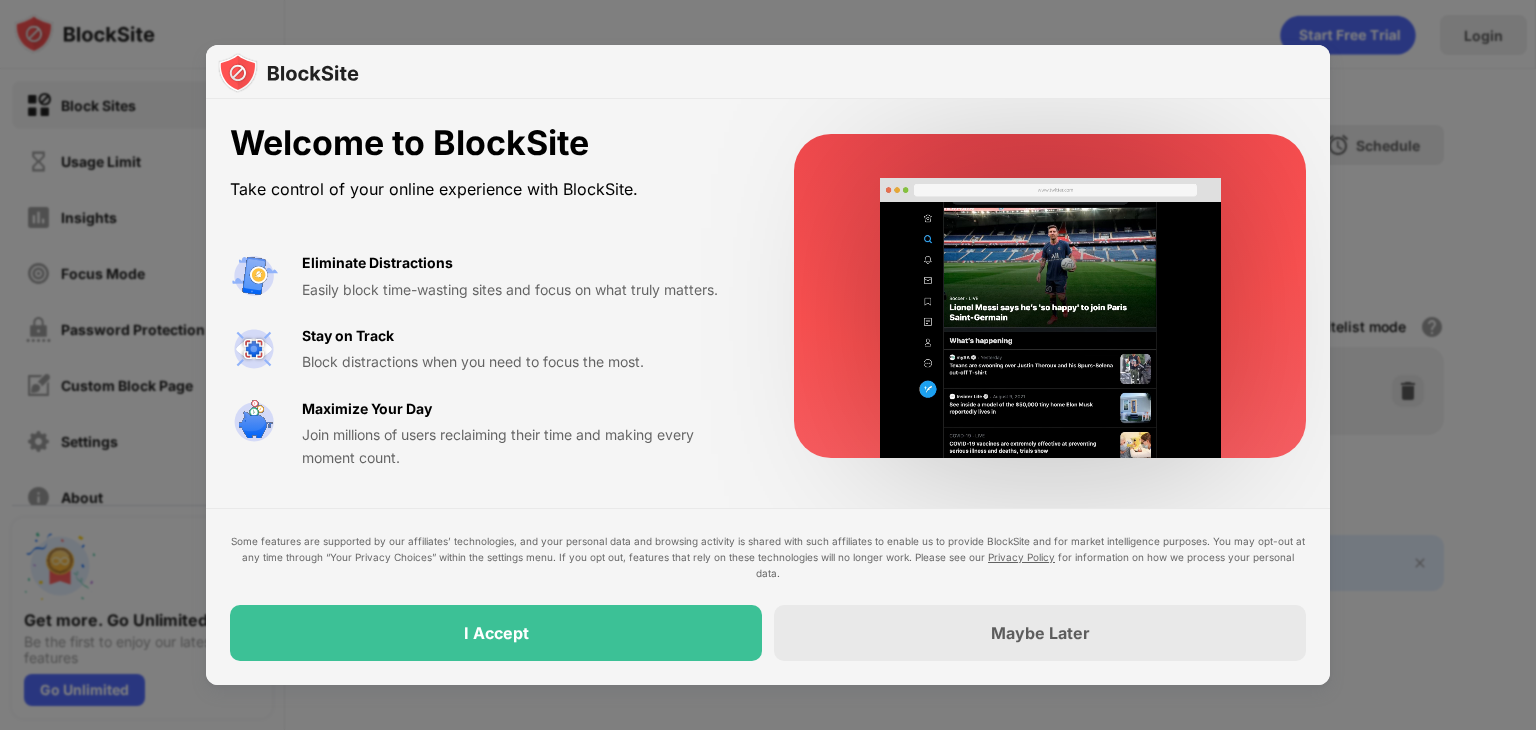 scroll, scrollTop: 0, scrollLeft: 0, axis: both 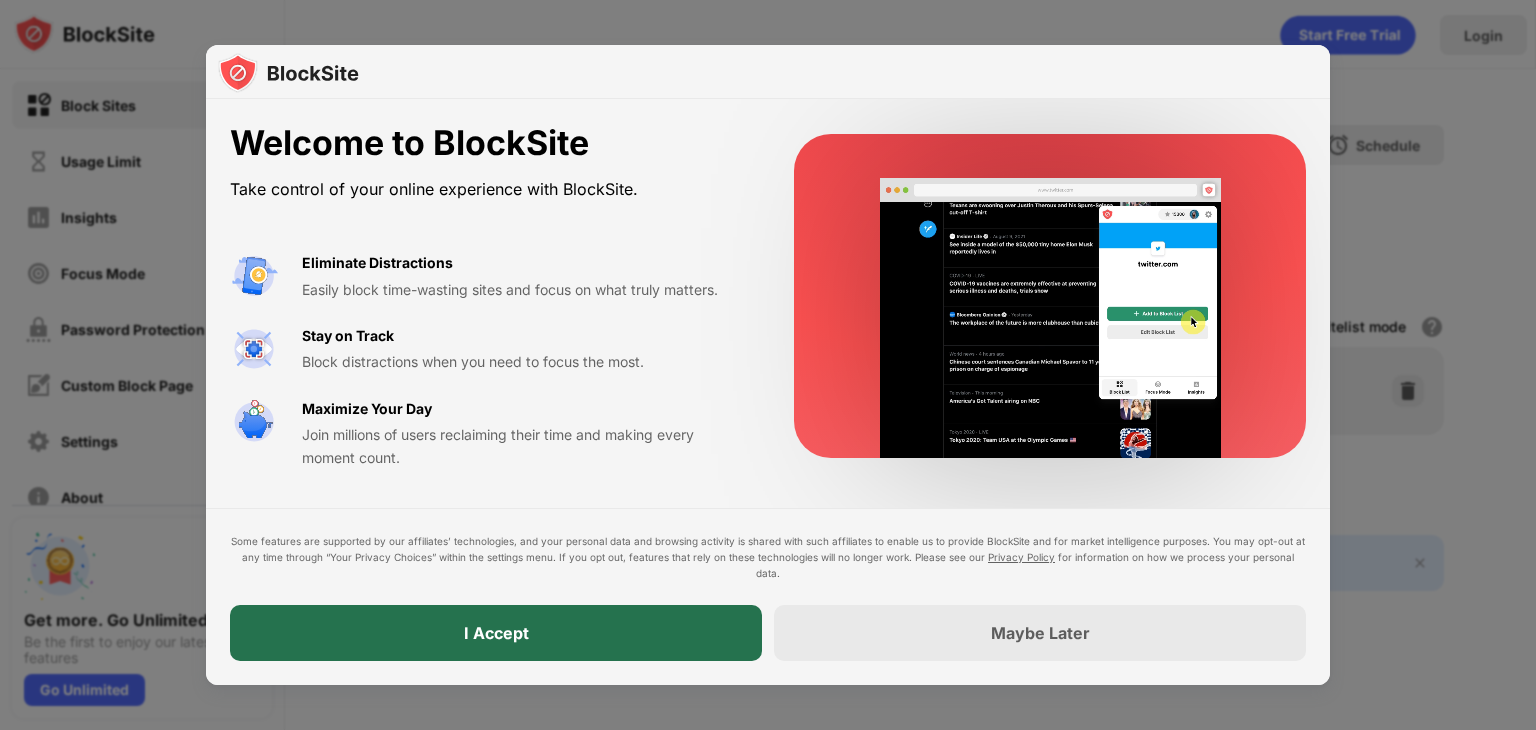 click on "I Accept" at bounding box center (496, 633) 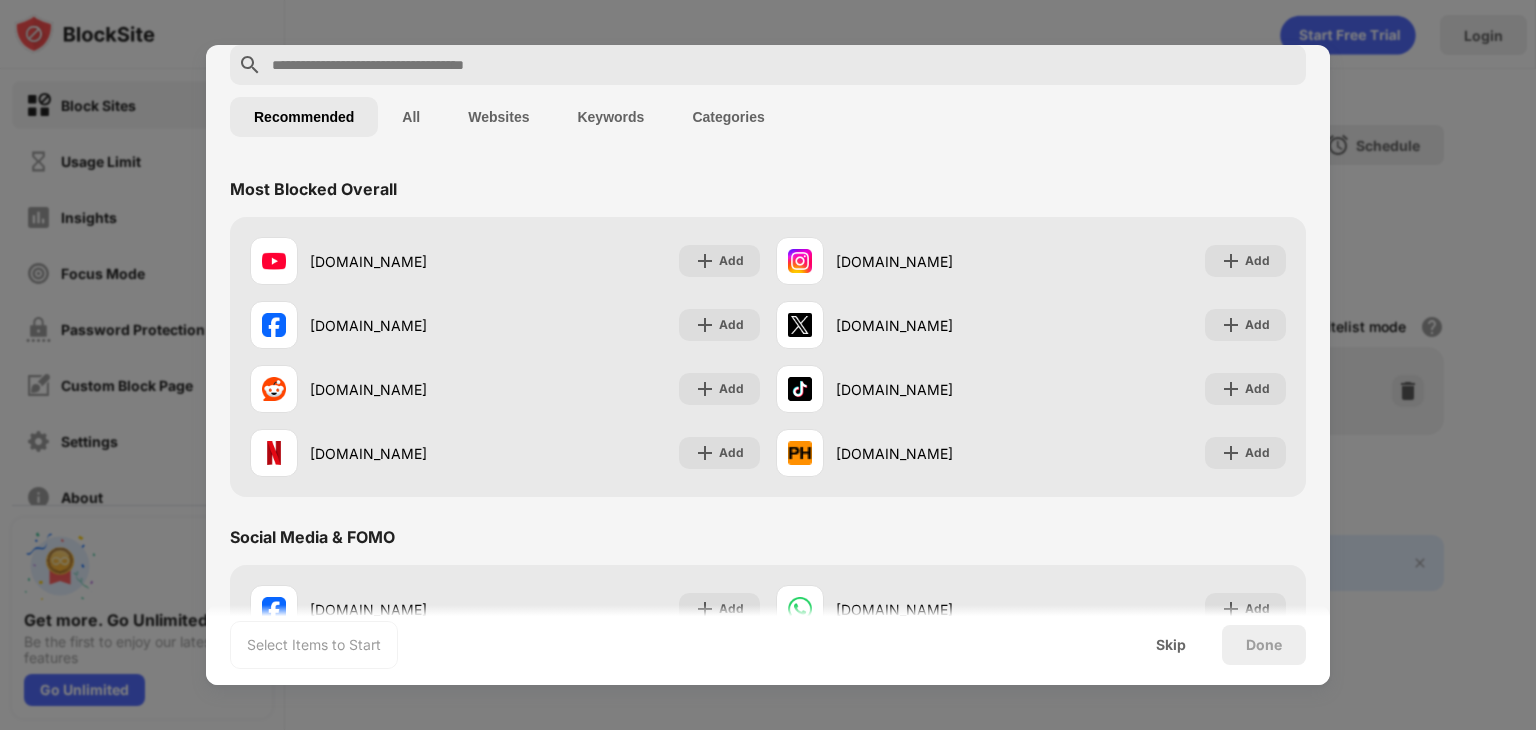 scroll, scrollTop: 99, scrollLeft: 0, axis: vertical 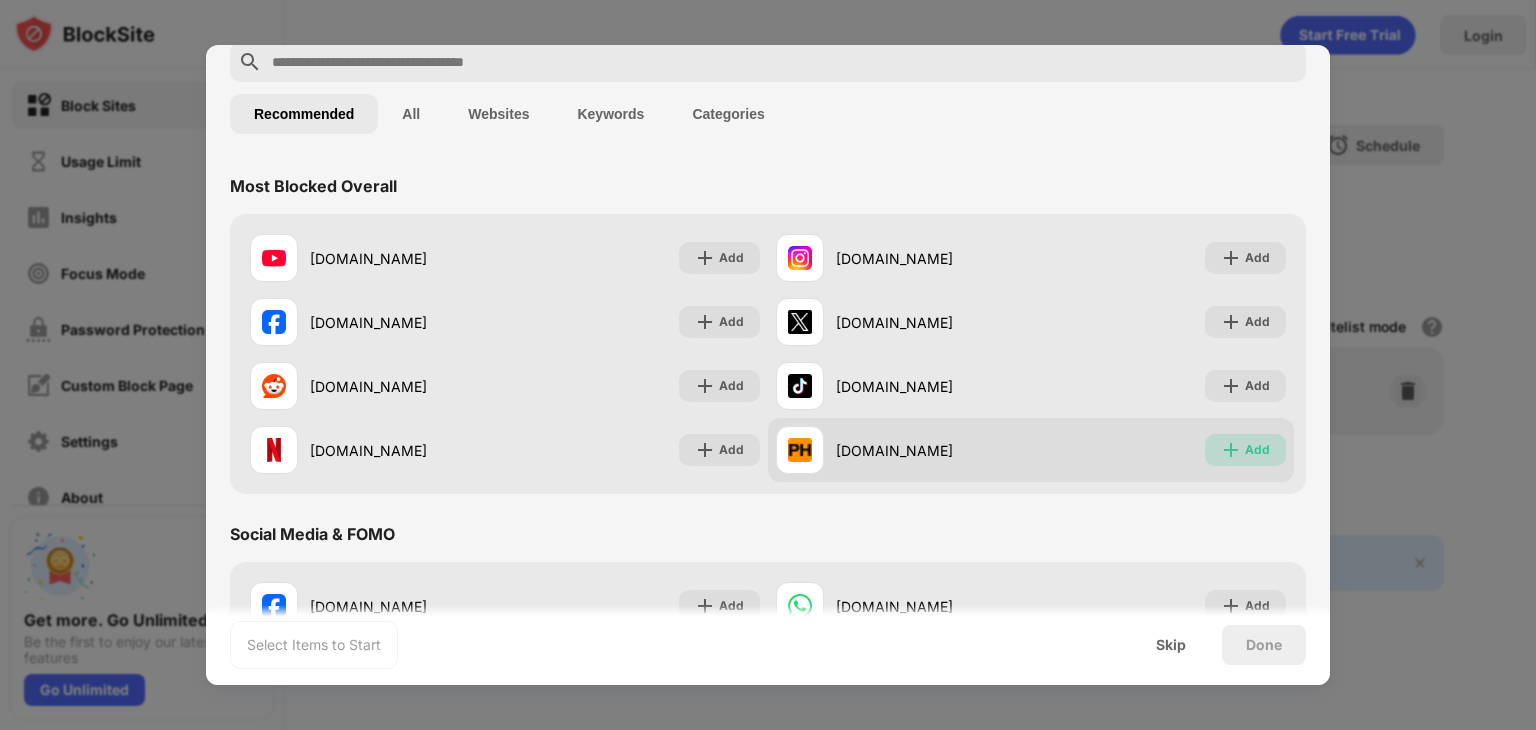 click at bounding box center [1231, 450] 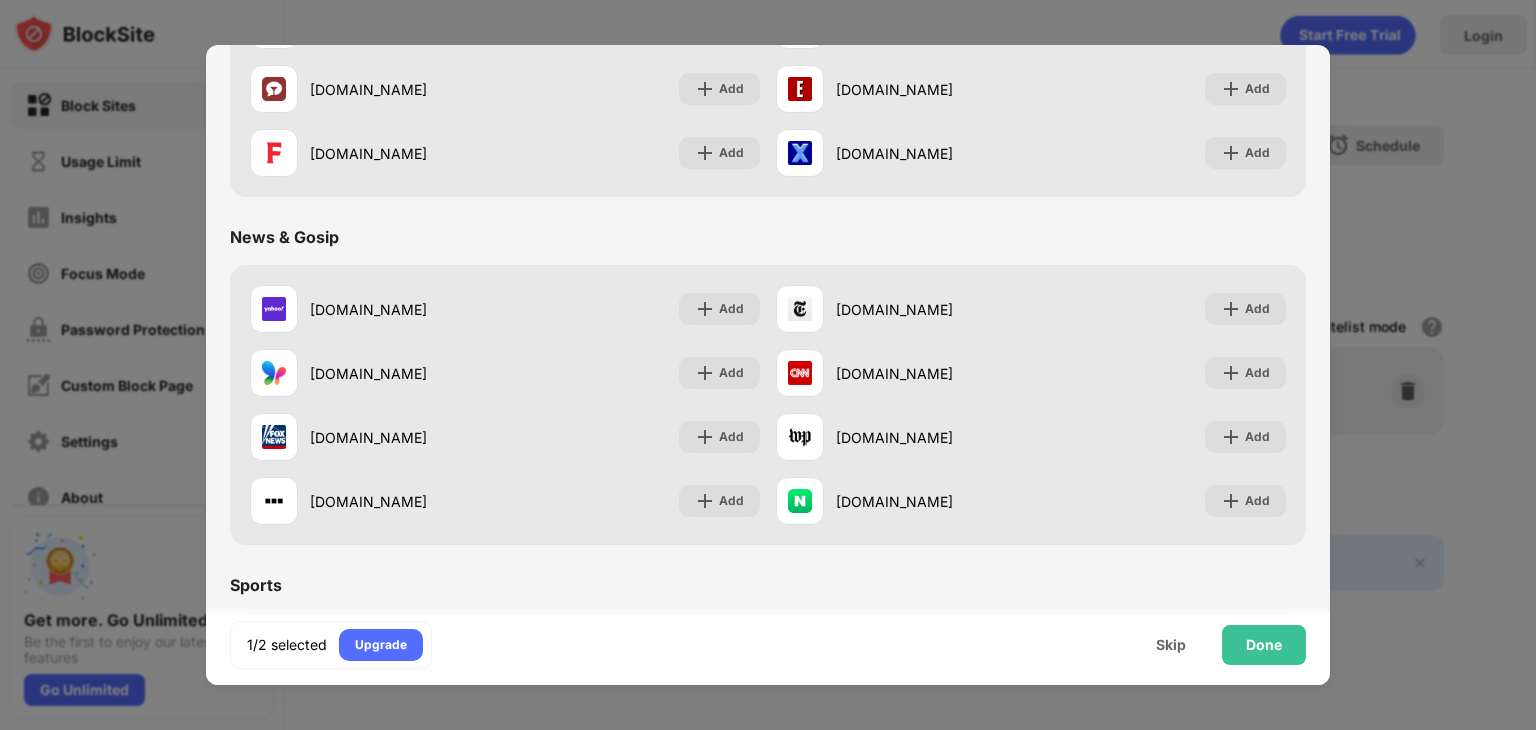 scroll, scrollTop: 972, scrollLeft: 0, axis: vertical 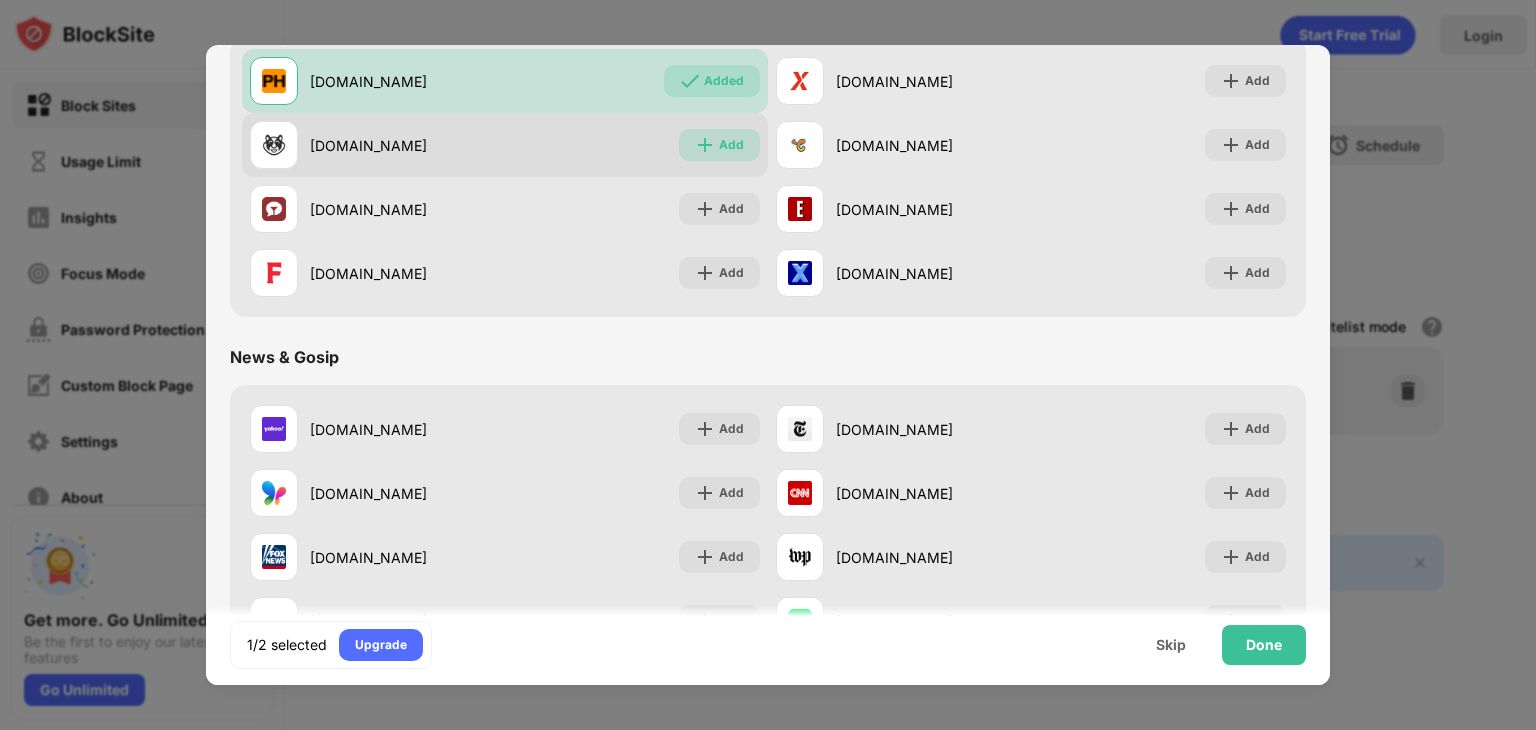 click on "Add" at bounding box center (731, 145) 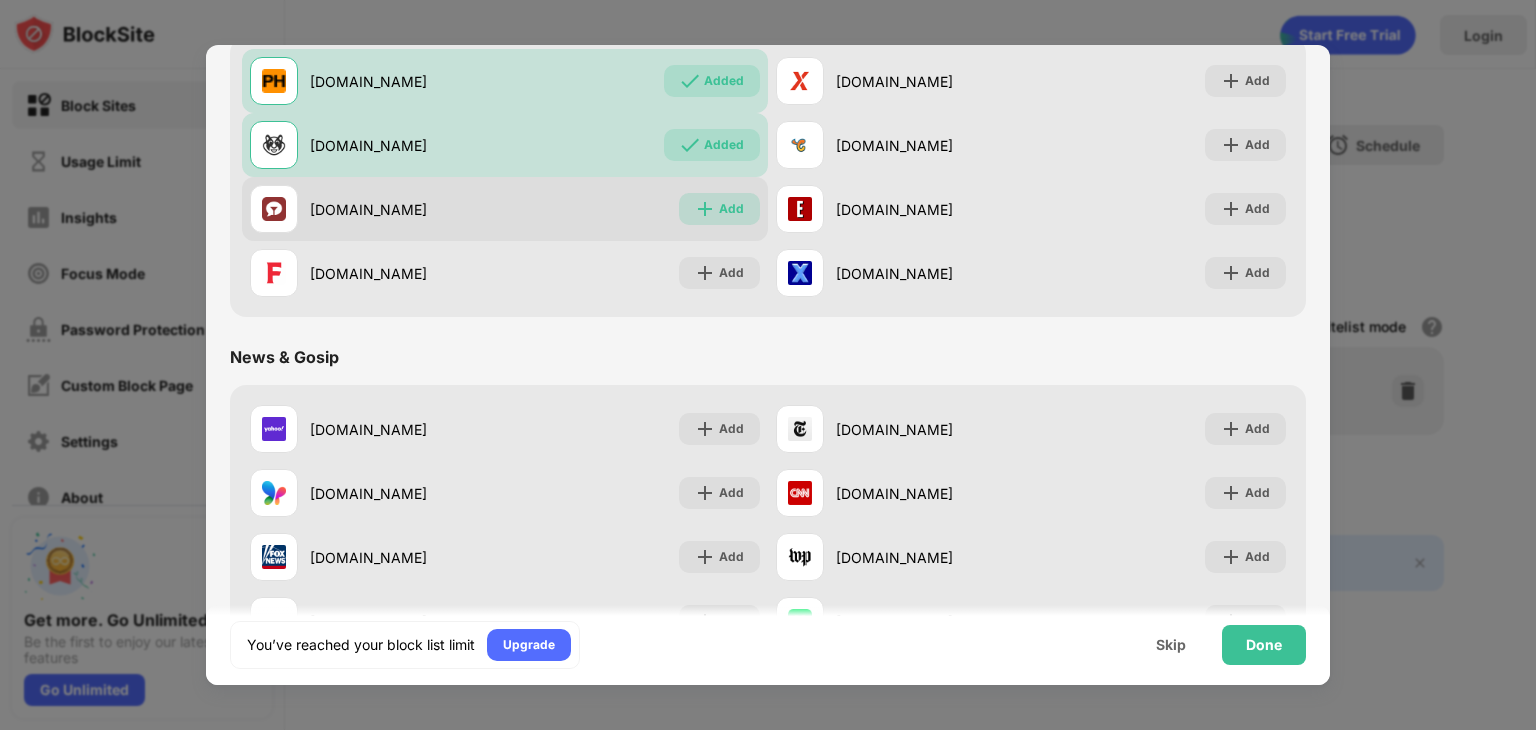 click on "Add" at bounding box center (731, 209) 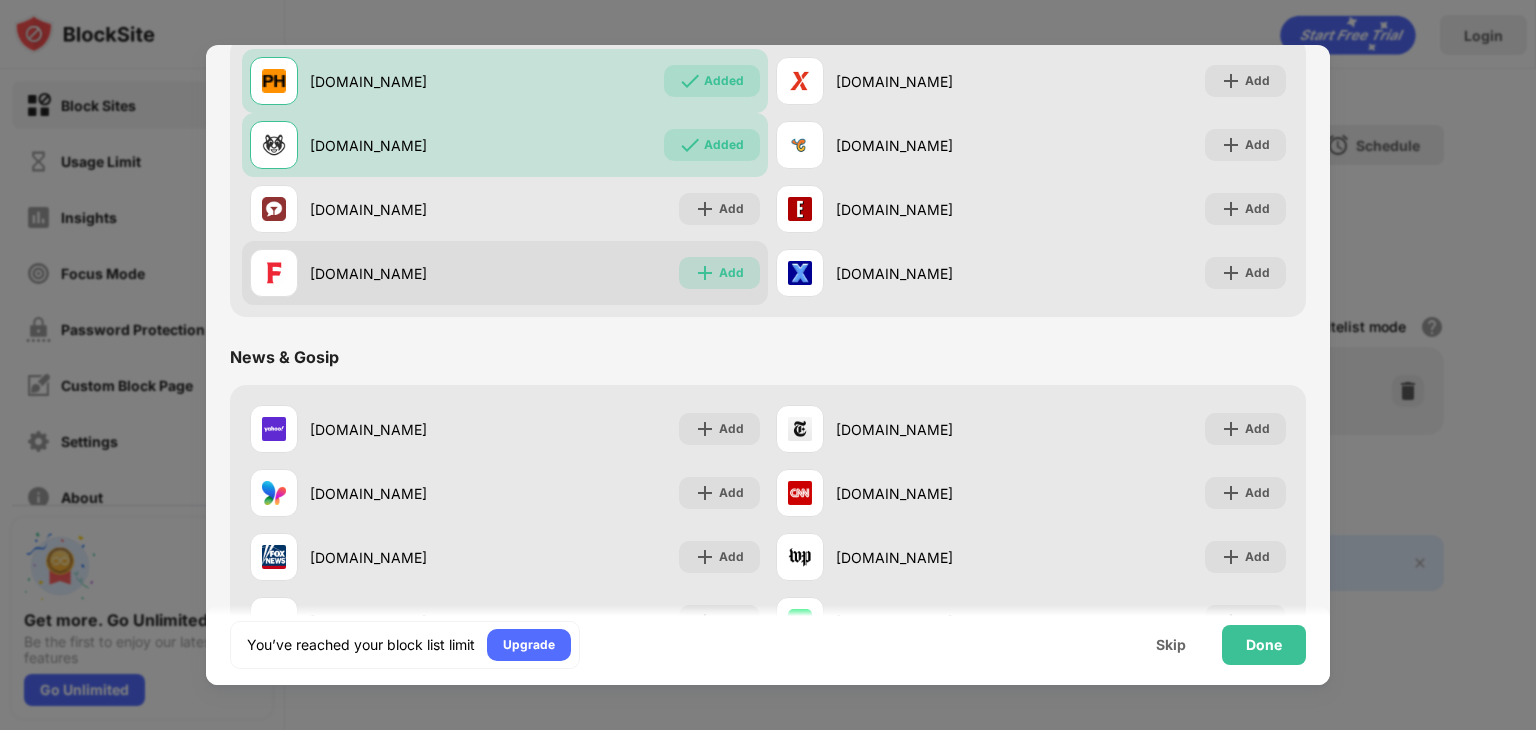 click on "Add" at bounding box center (719, 273) 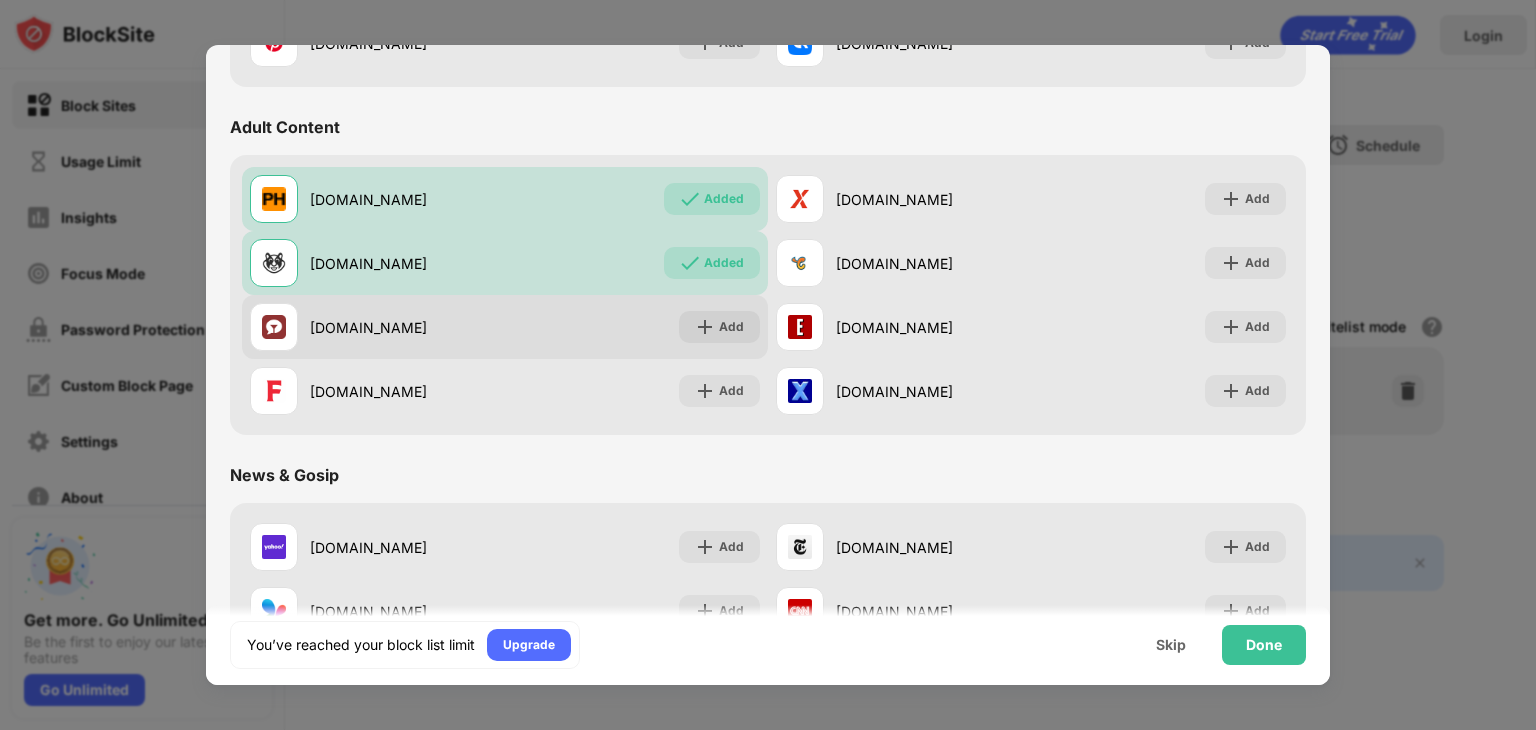scroll, scrollTop: 886, scrollLeft: 0, axis: vertical 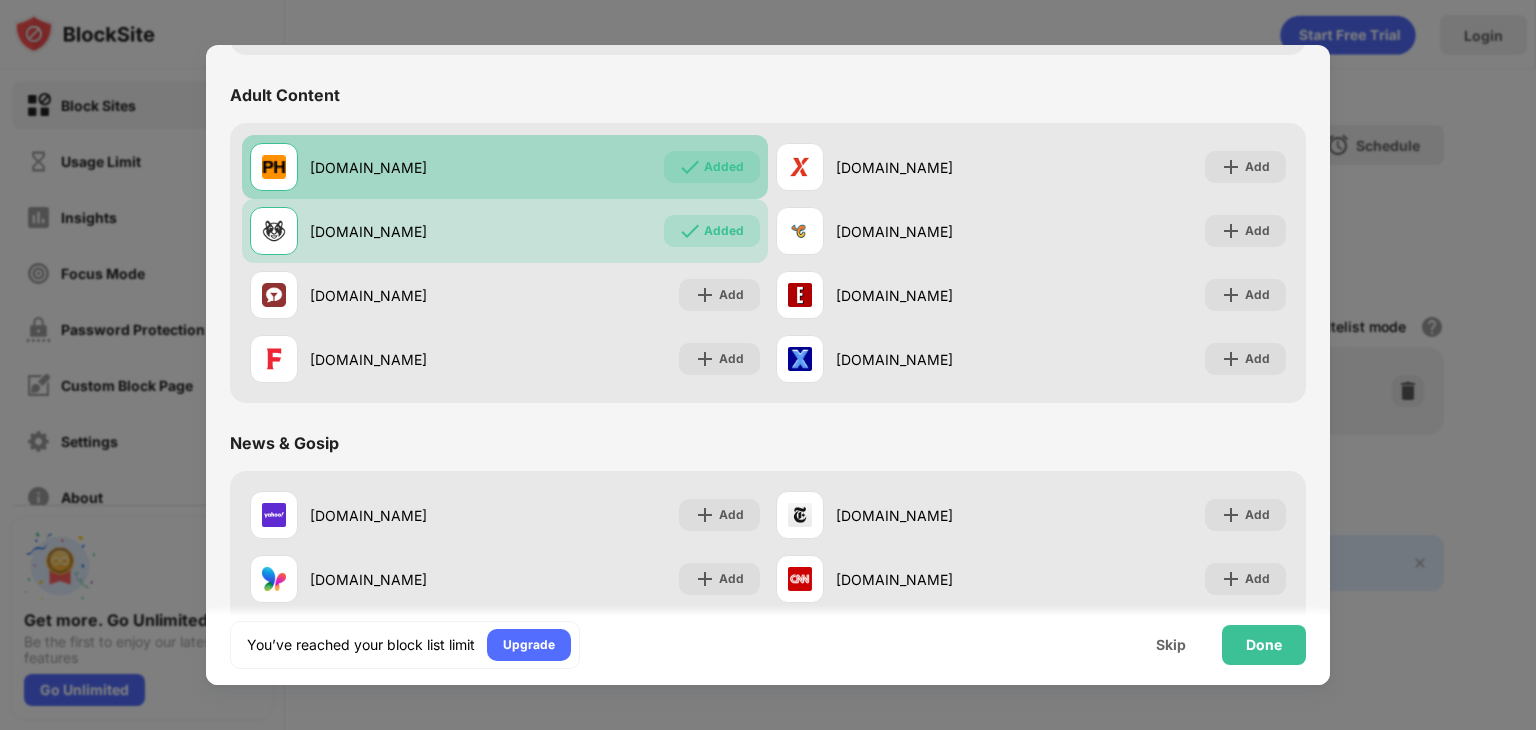 click on "Added" at bounding box center [712, 167] 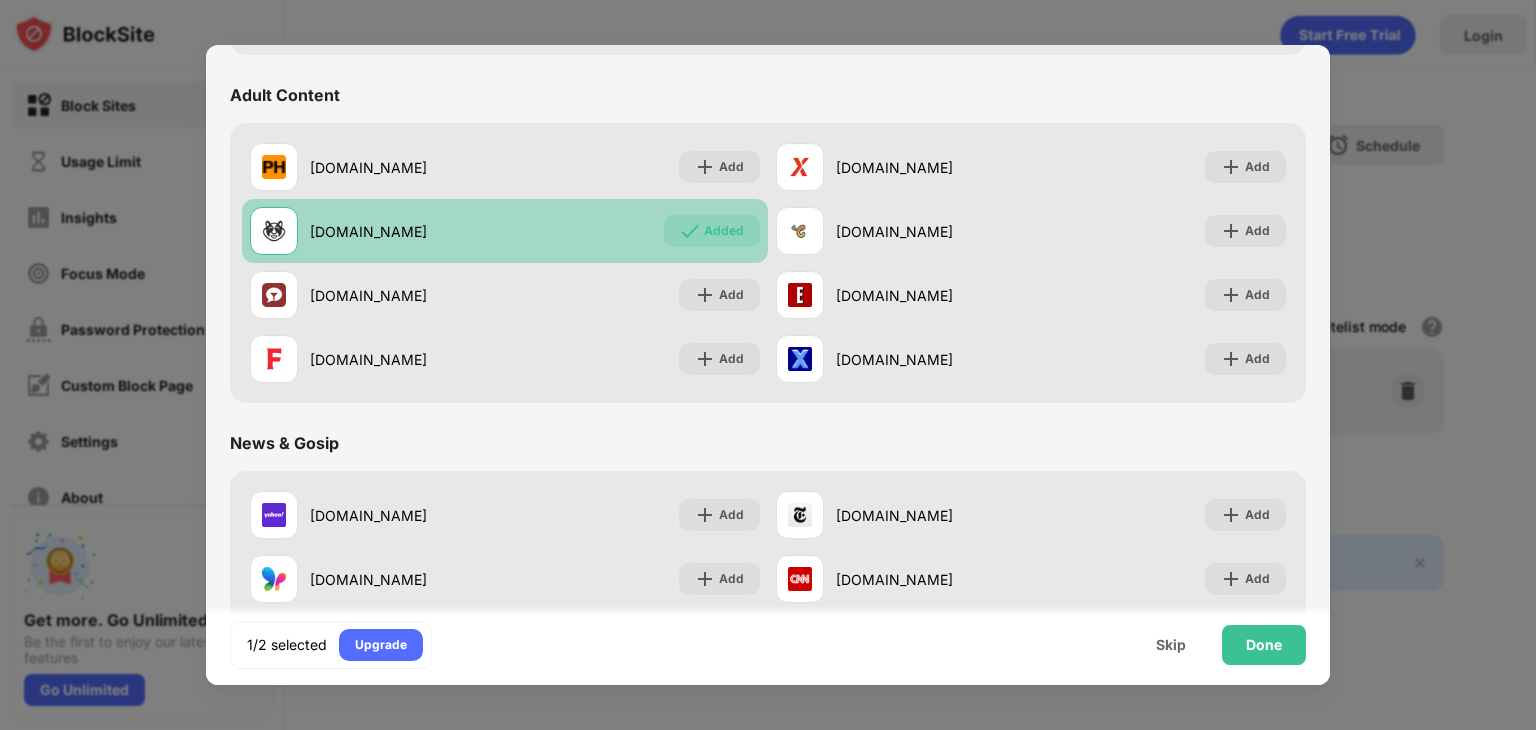 click on "Added" at bounding box center [724, 231] 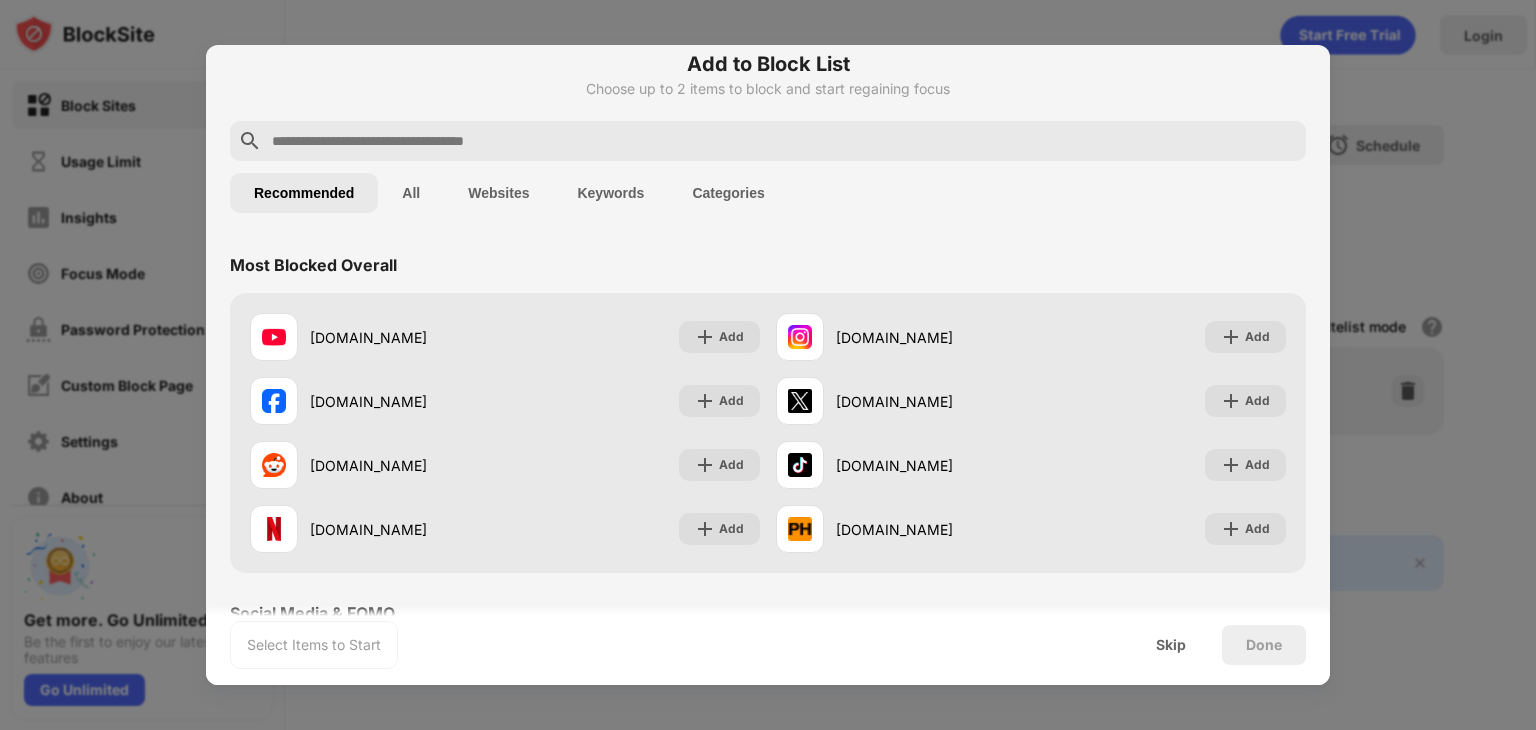 scroll, scrollTop: 0, scrollLeft: 0, axis: both 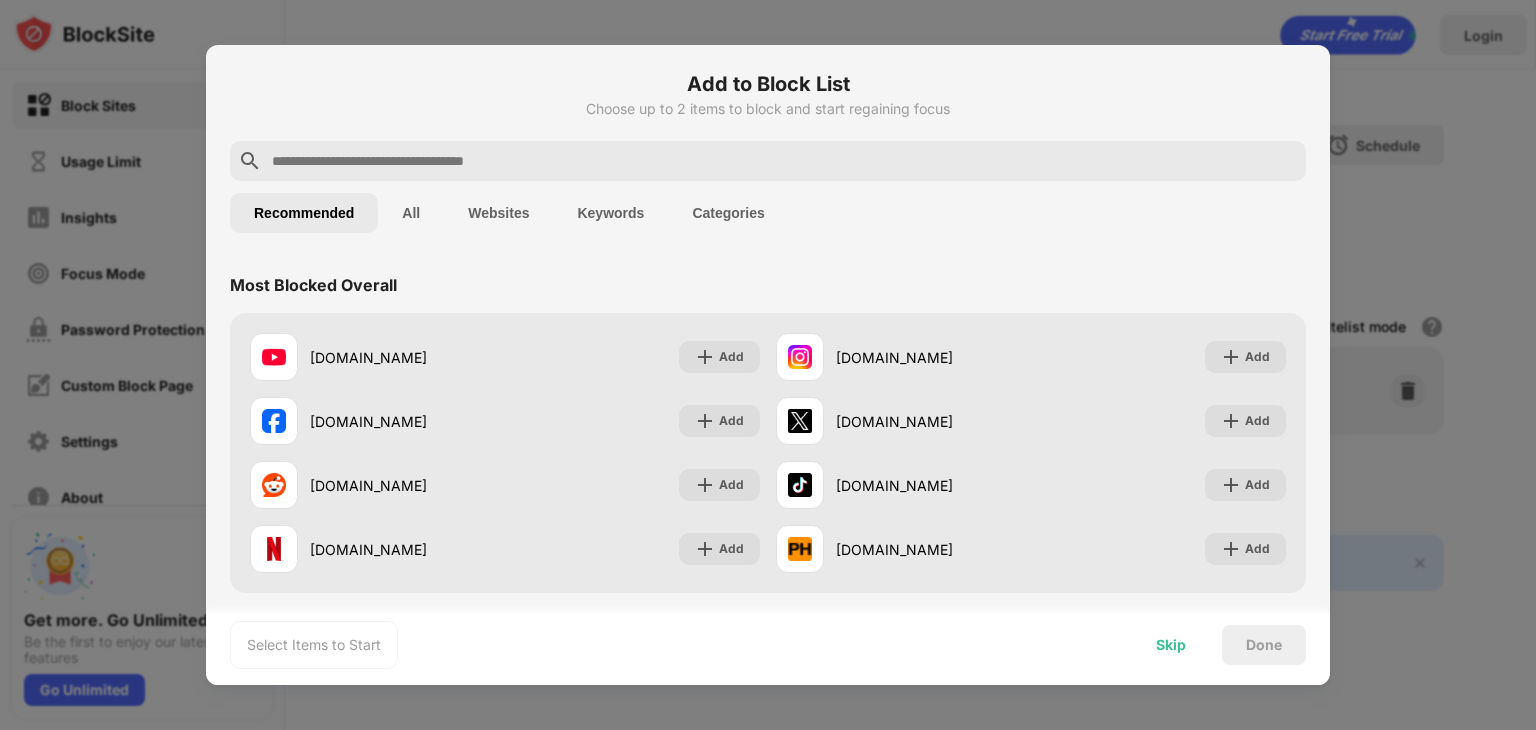 click on "Skip" at bounding box center [1171, 645] 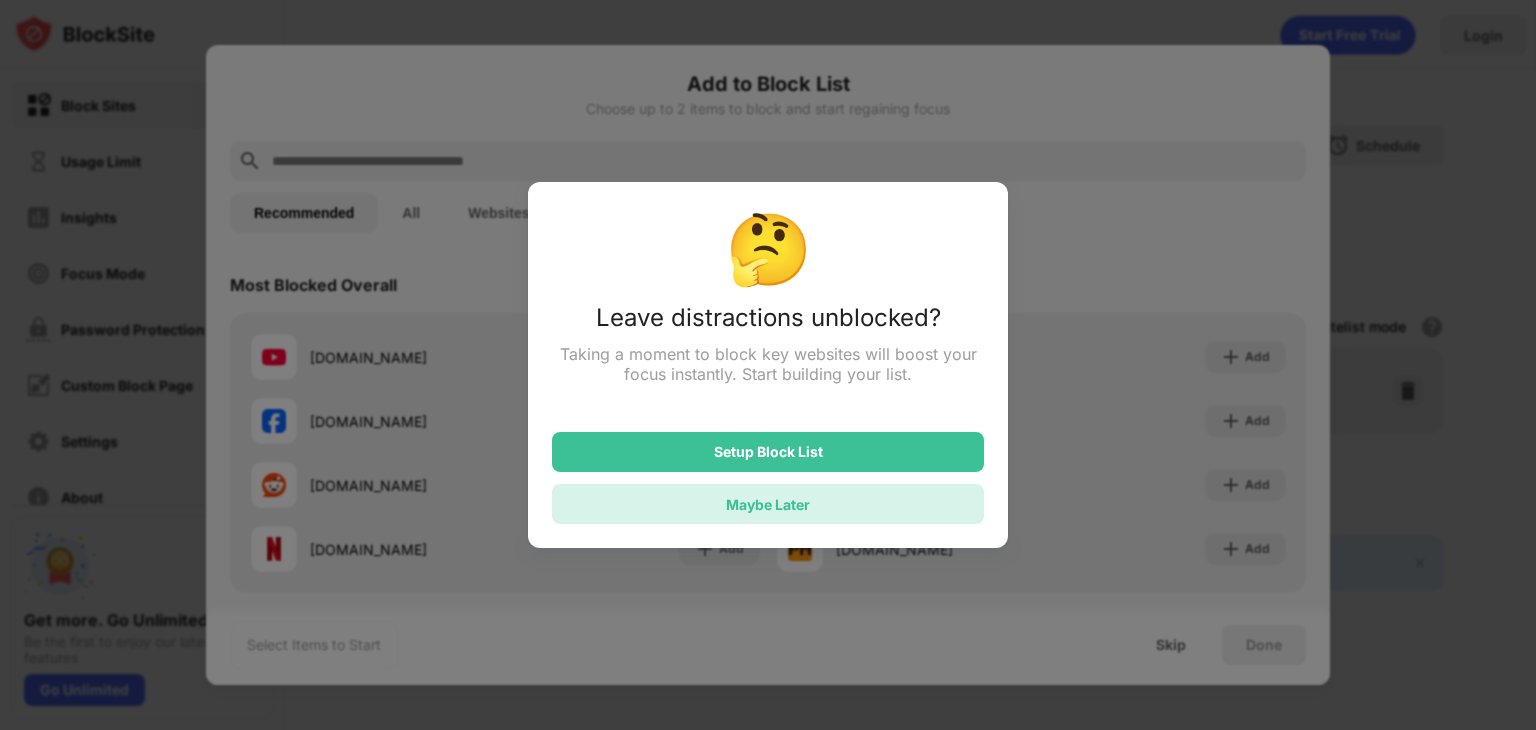 click on "Maybe Later" at bounding box center (768, 504) 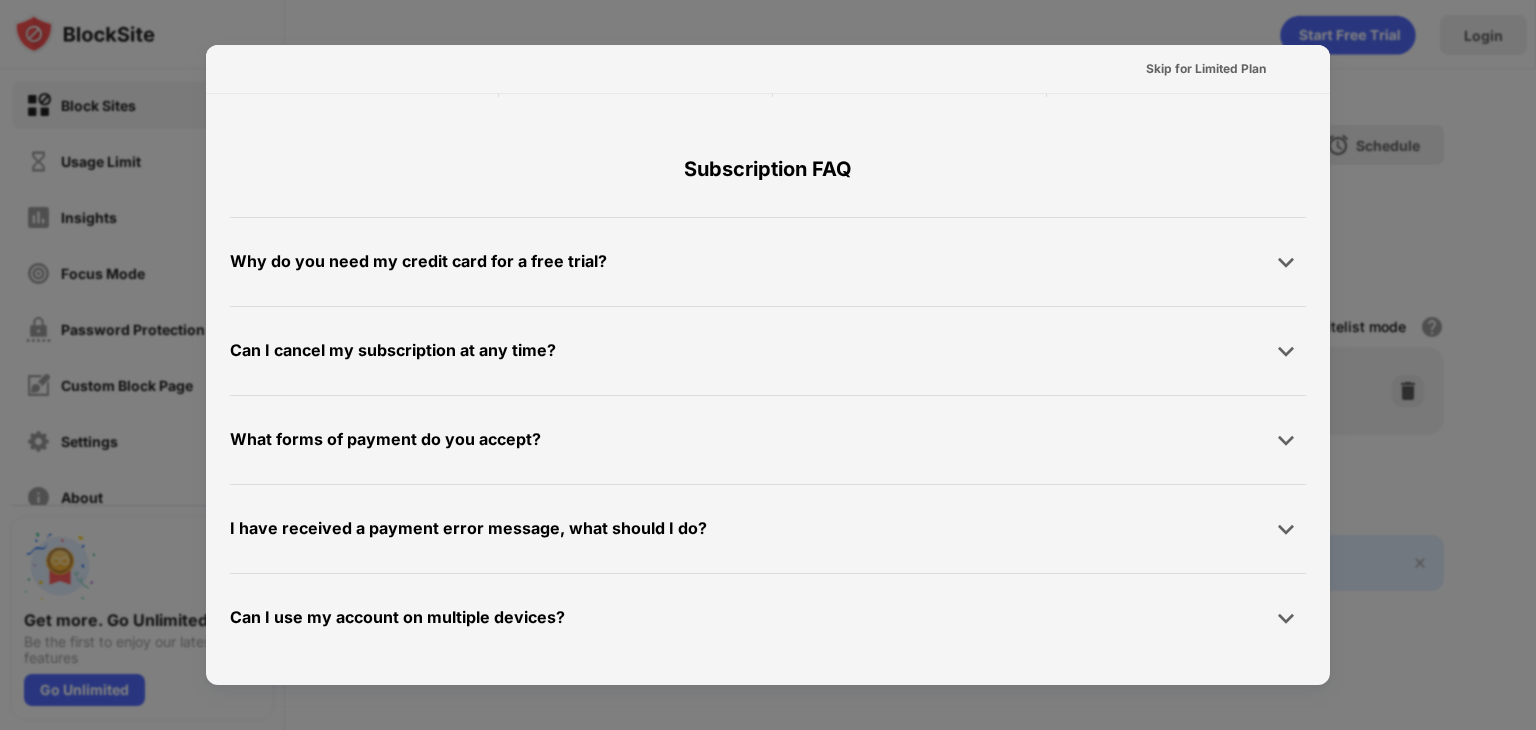 scroll, scrollTop: 0, scrollLeft: 0, axis: both 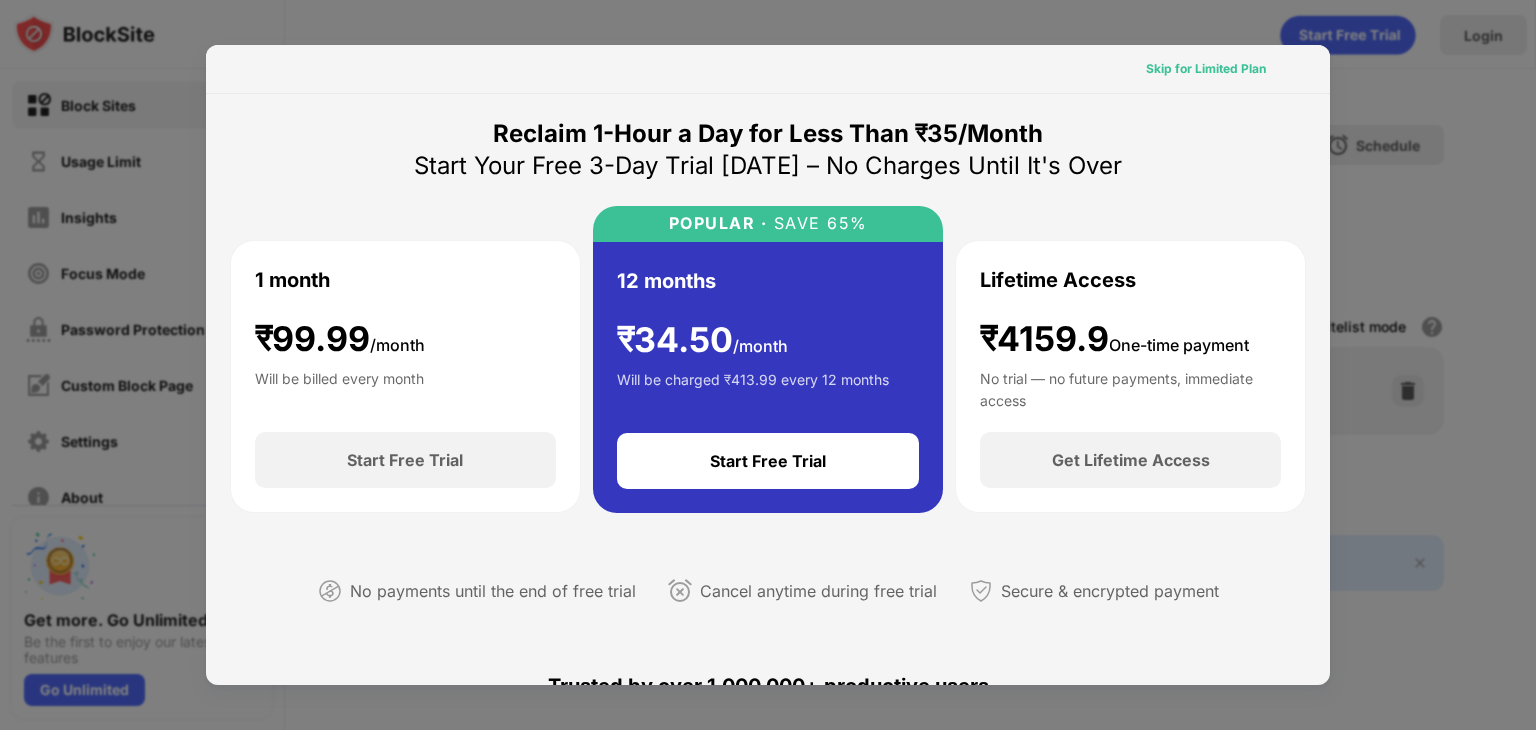 click on "Skip for Limited Plan" at bounding box center (1206, 69) 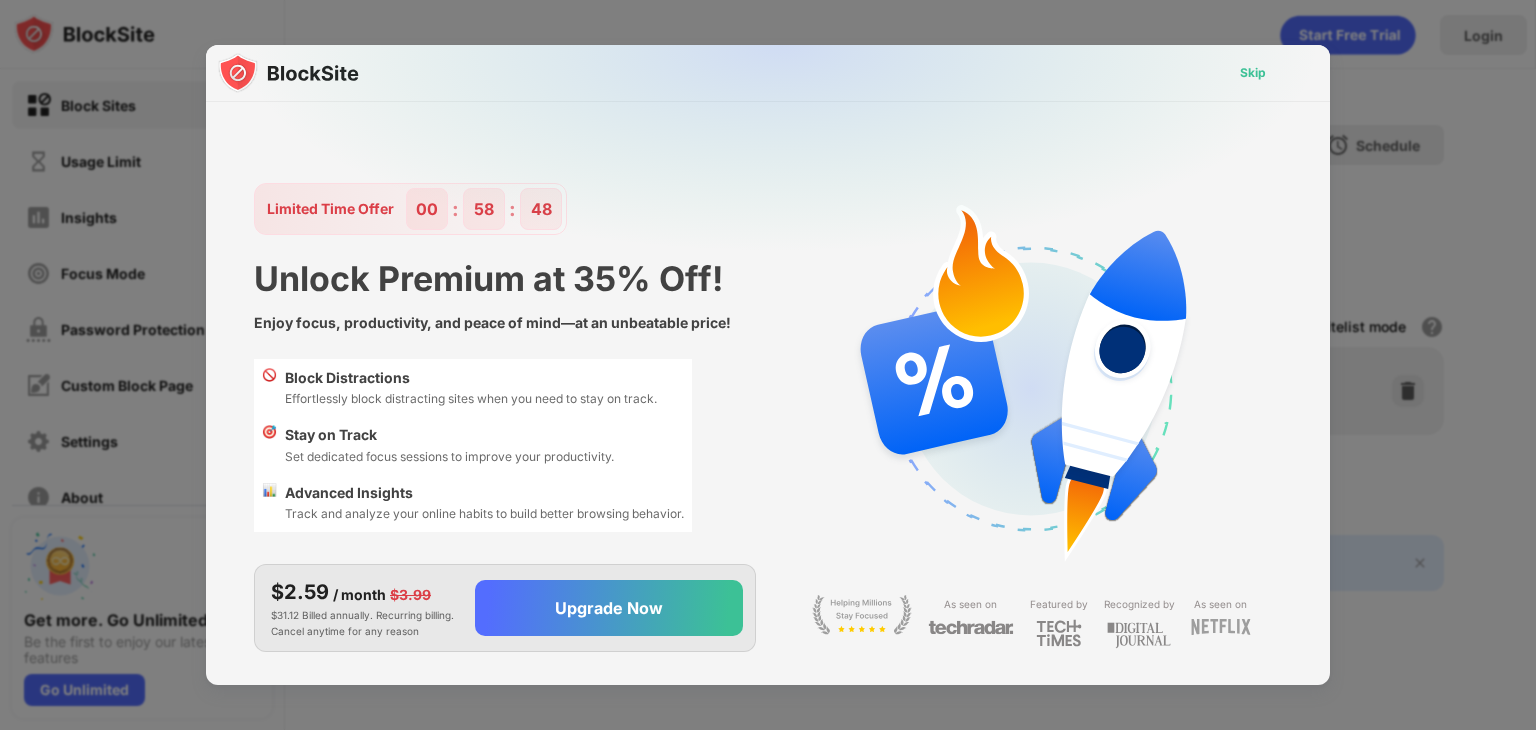click on "Skip" at bounding box center (1253, 73) 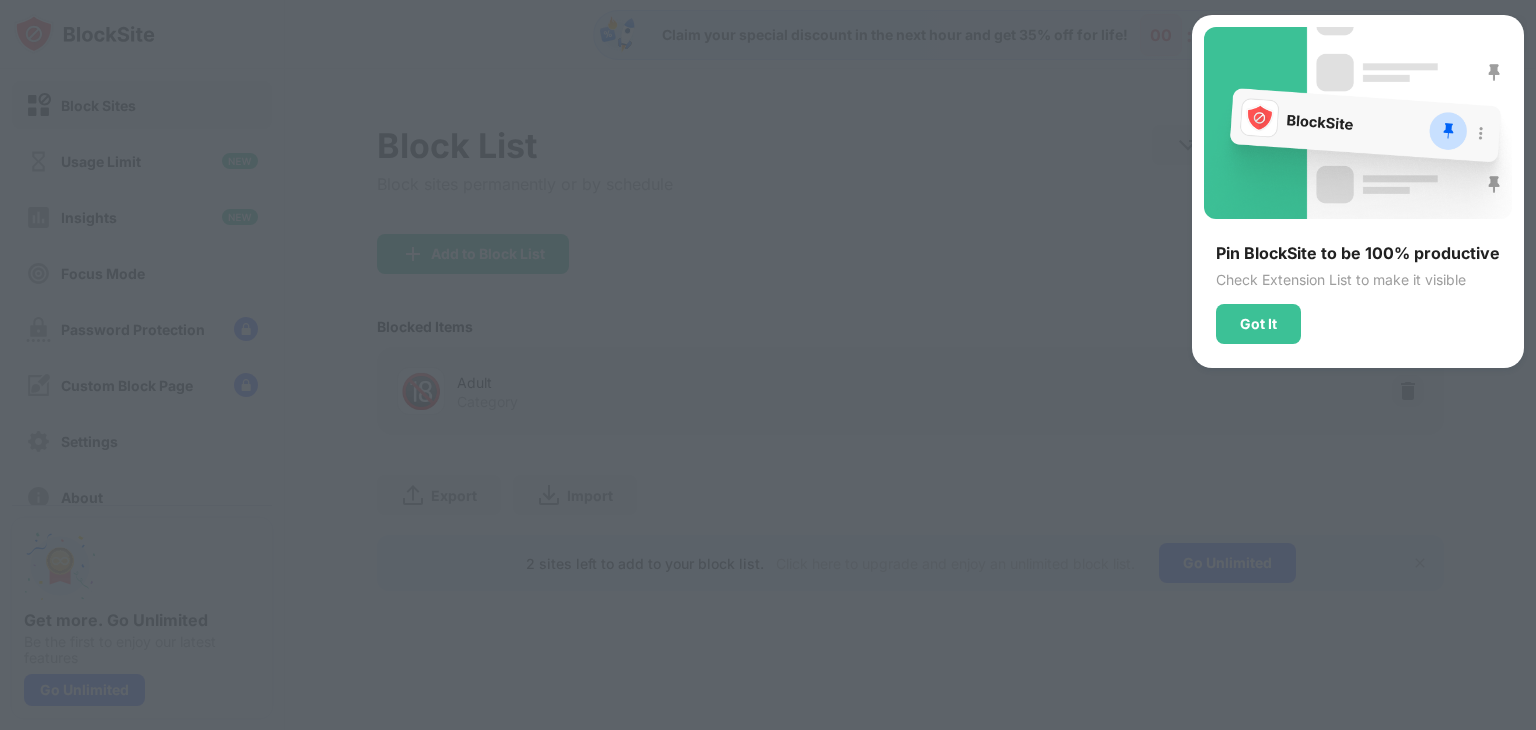 click on "Pin BlockSite to be 100% productive Check Extension List to make it visible Got It" at bounding box center (1358, 293) 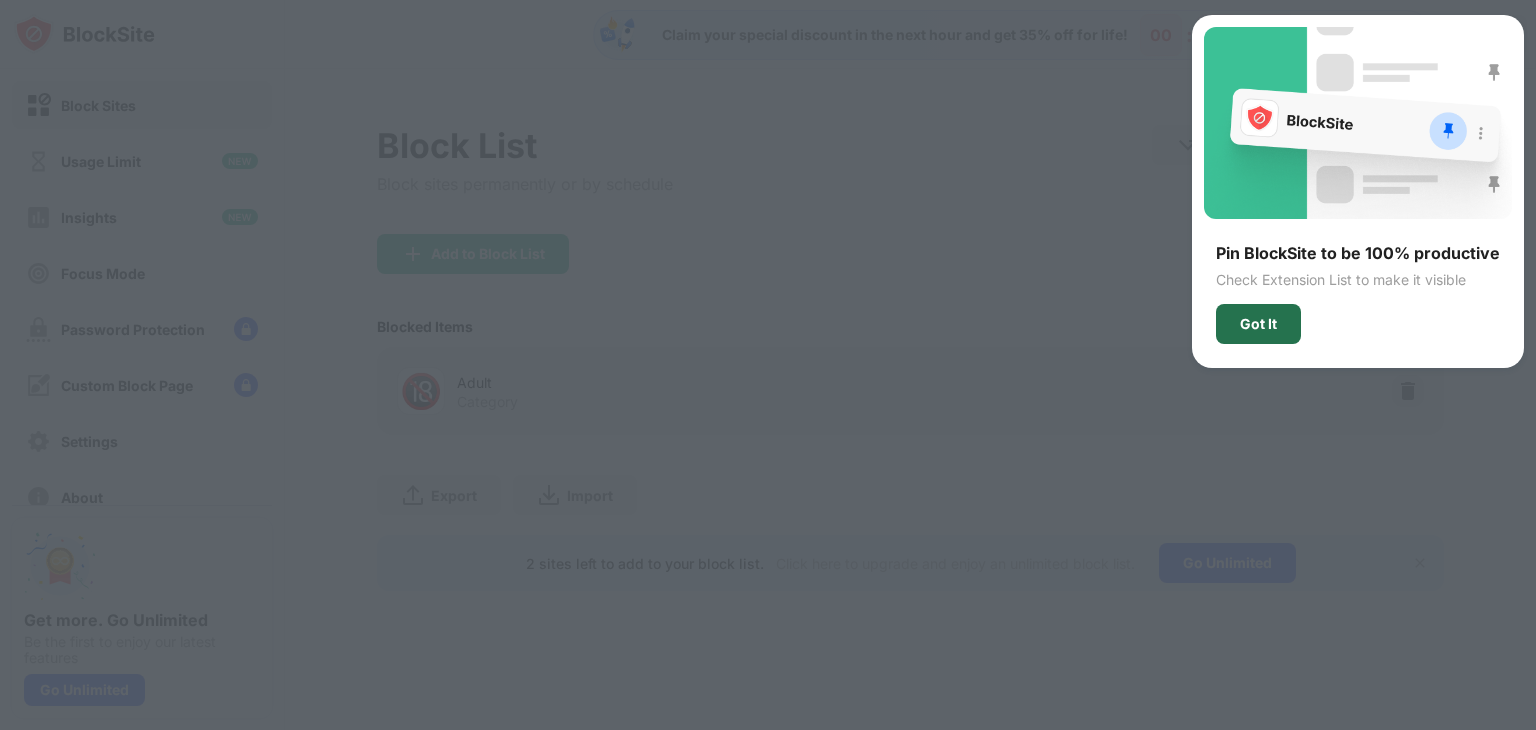 click on "Got It" at bounding box center [1258, 324] 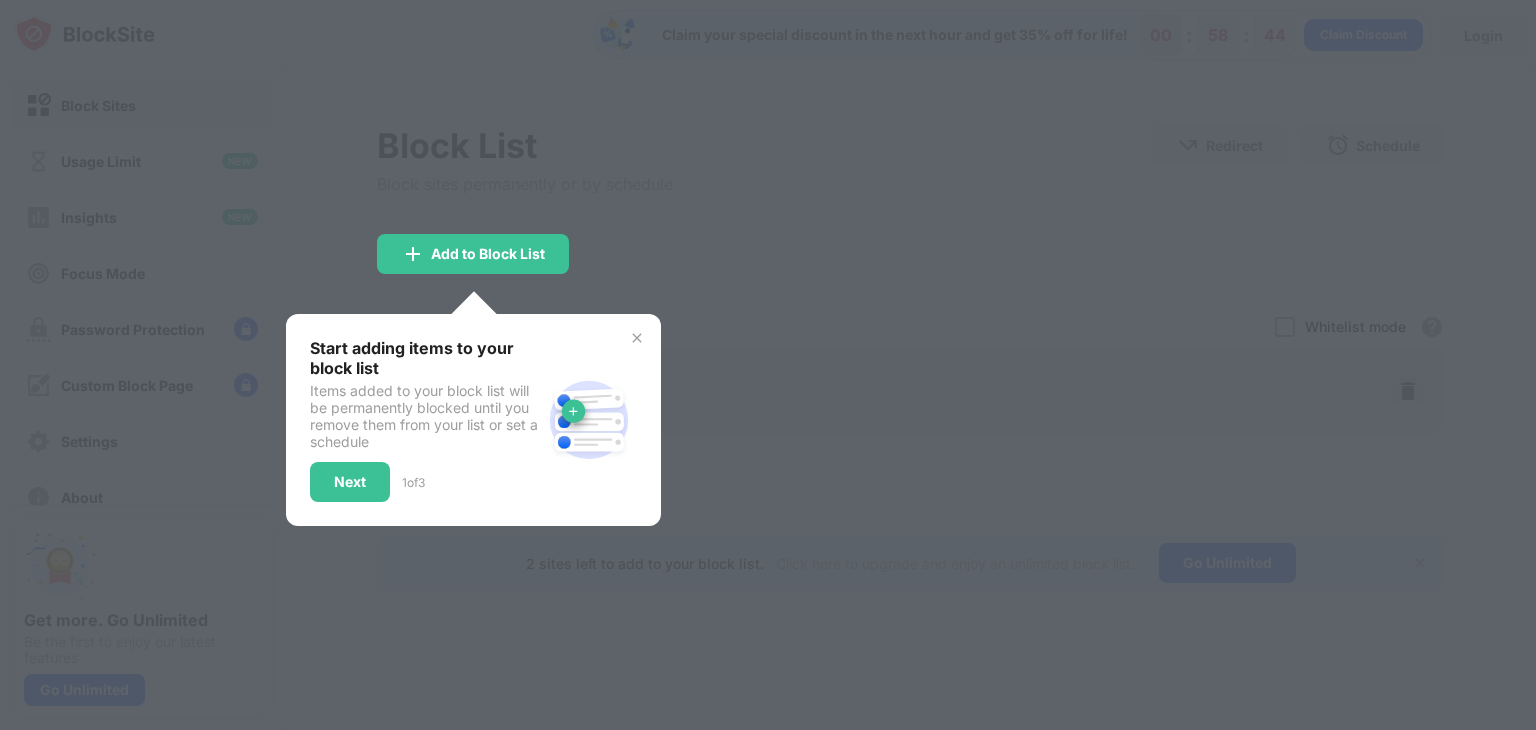 click on "Items added to your block list will be permanently blocked until you remove them from your list or set a schedule" at bounding box center [425, 416] 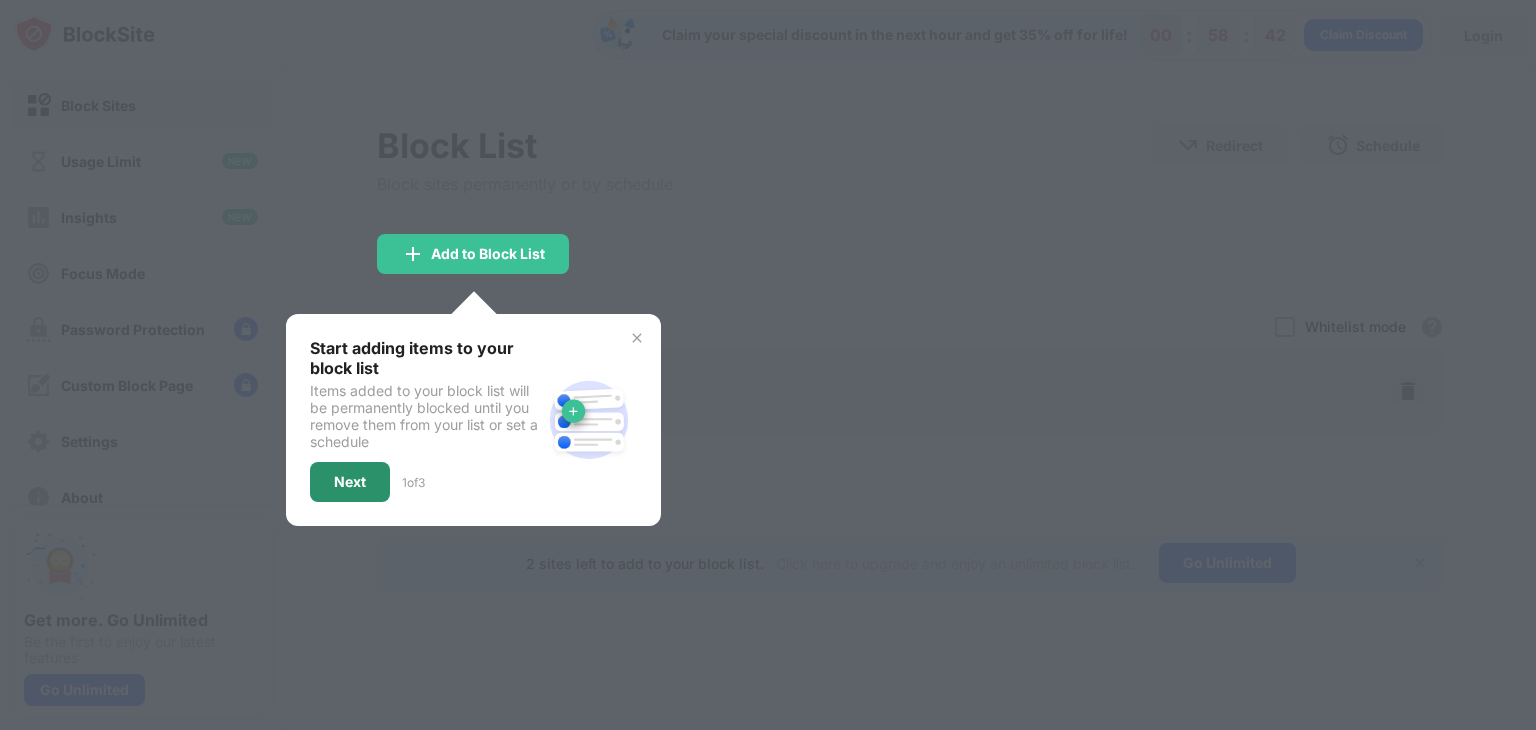 click on "Next" at bounding box center (350, 482) 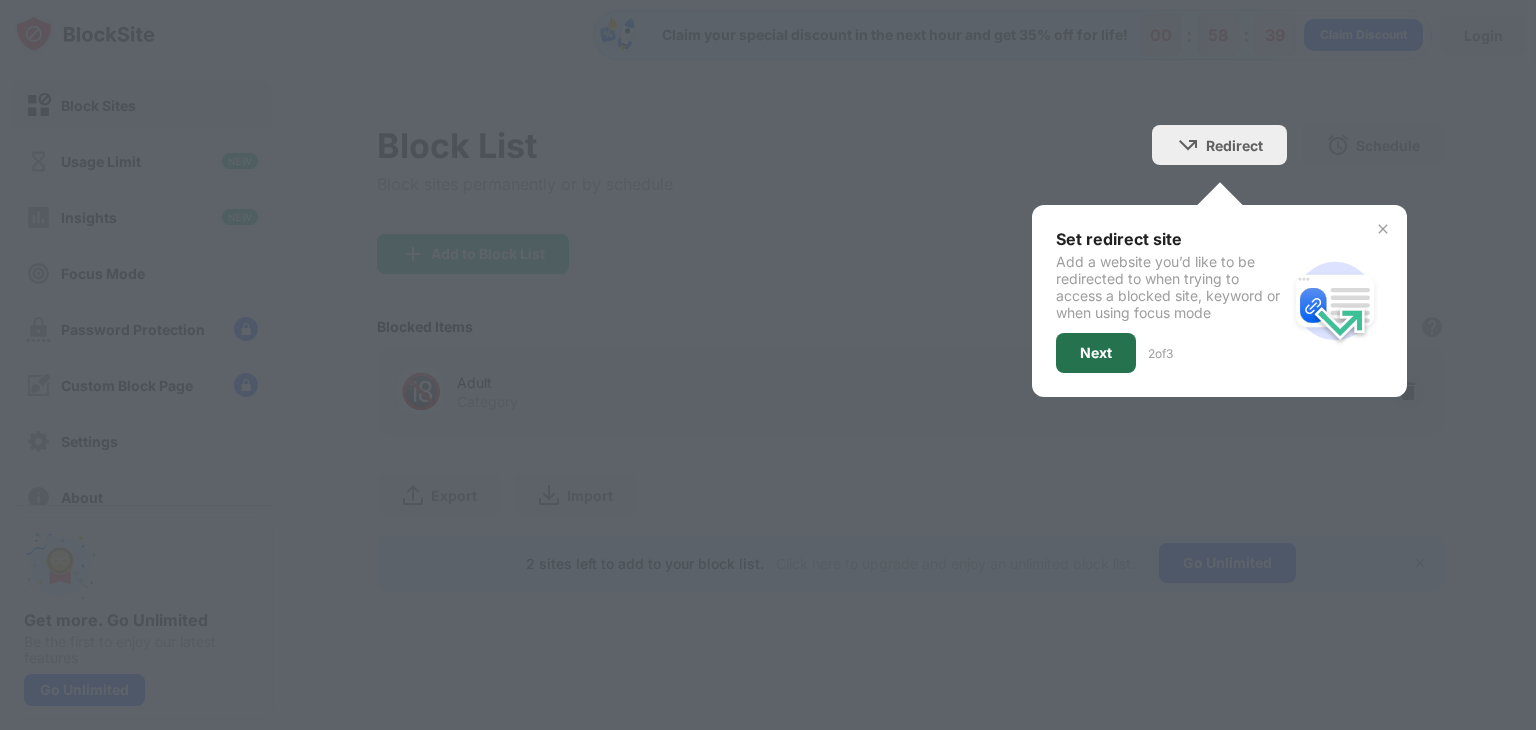 click on "Next" at bounding box center (1096, 353) 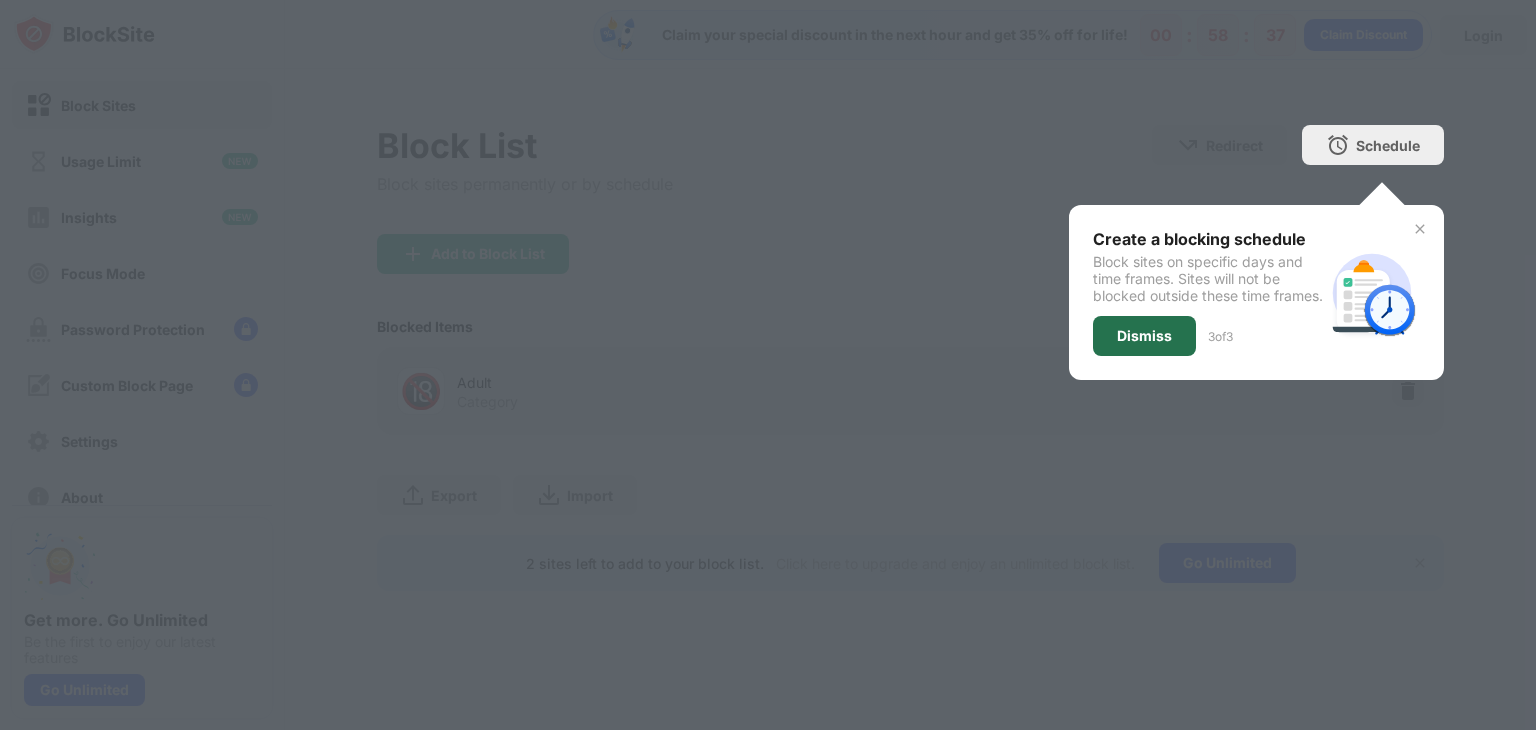 click on "Dismiss" at bounding box center [1144, 336] 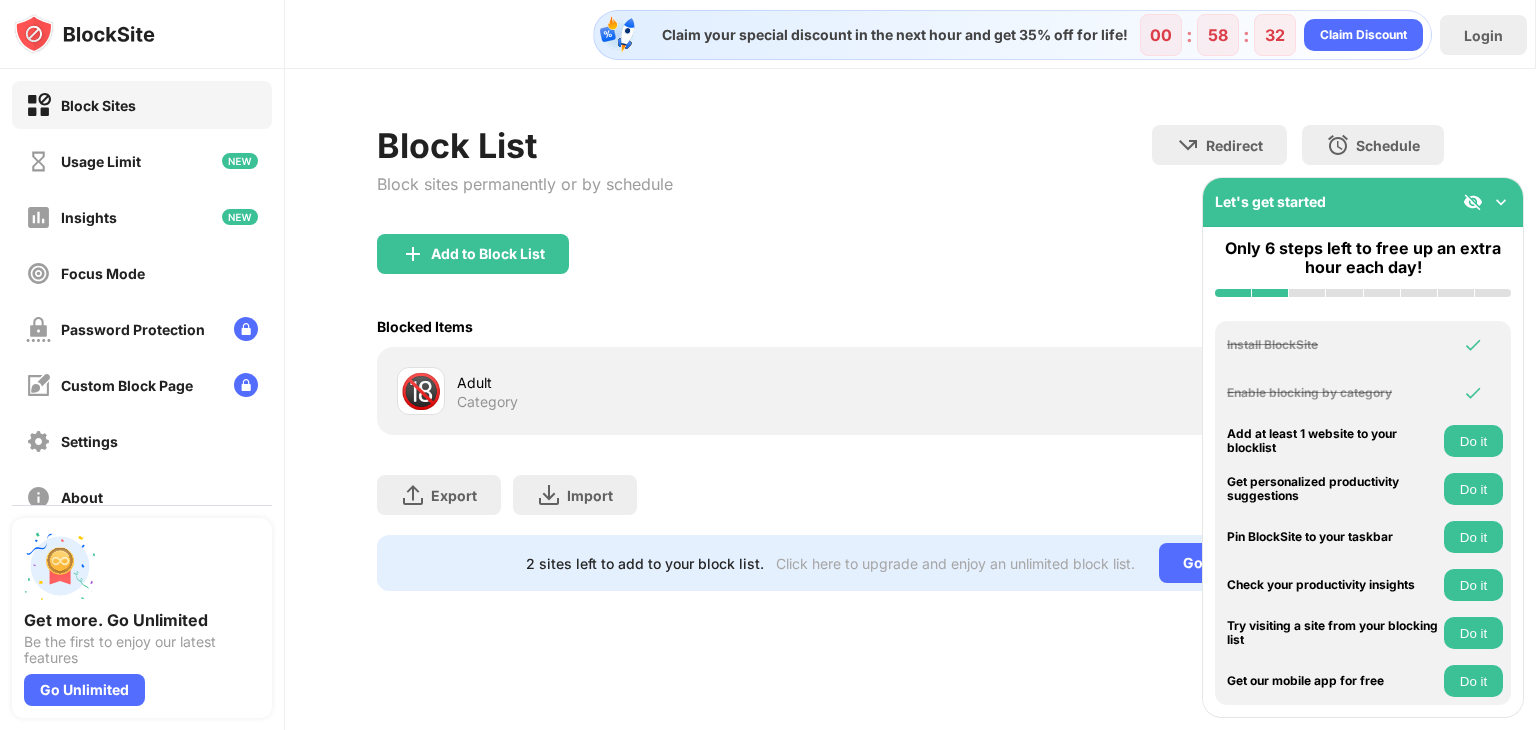 click on "Block List Block sites permanently or by schedule Redirect Choose a site to be redirected to when blocking is active Schedule Select which days and timeframes the block list will be active" at bounding box center [910, 179] 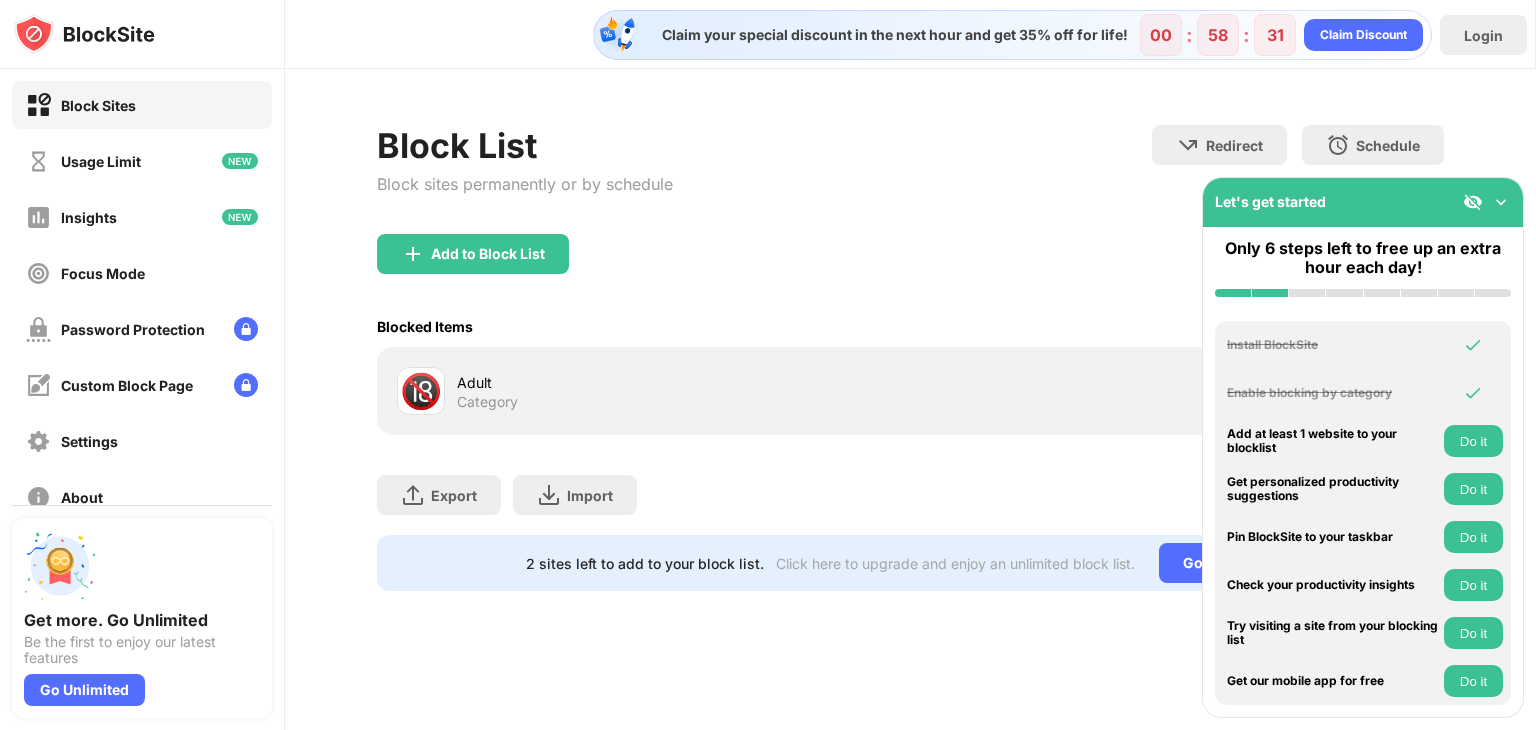 click on "Add to Block List" at bounding box center (910, 270) 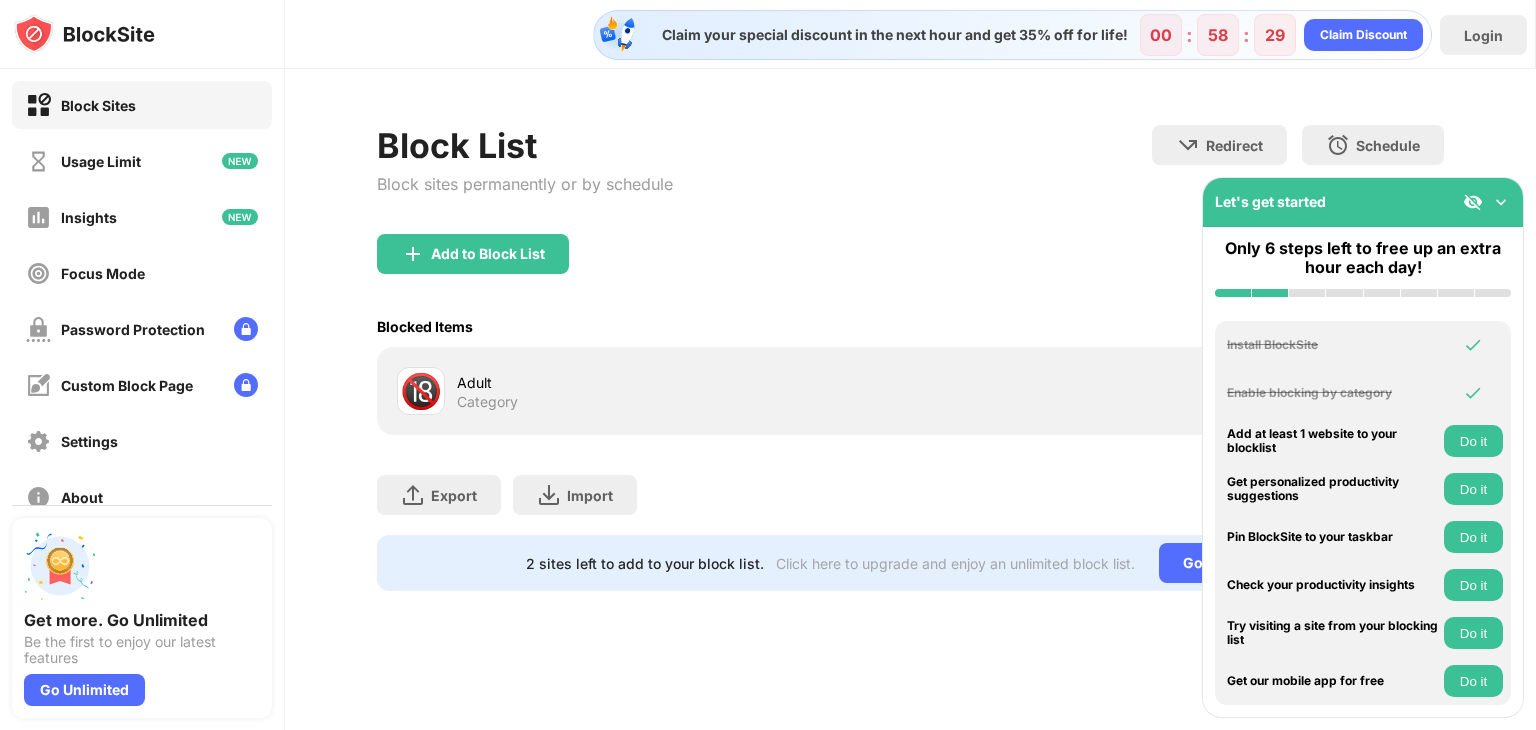 click at bounding box center (1501, 202) 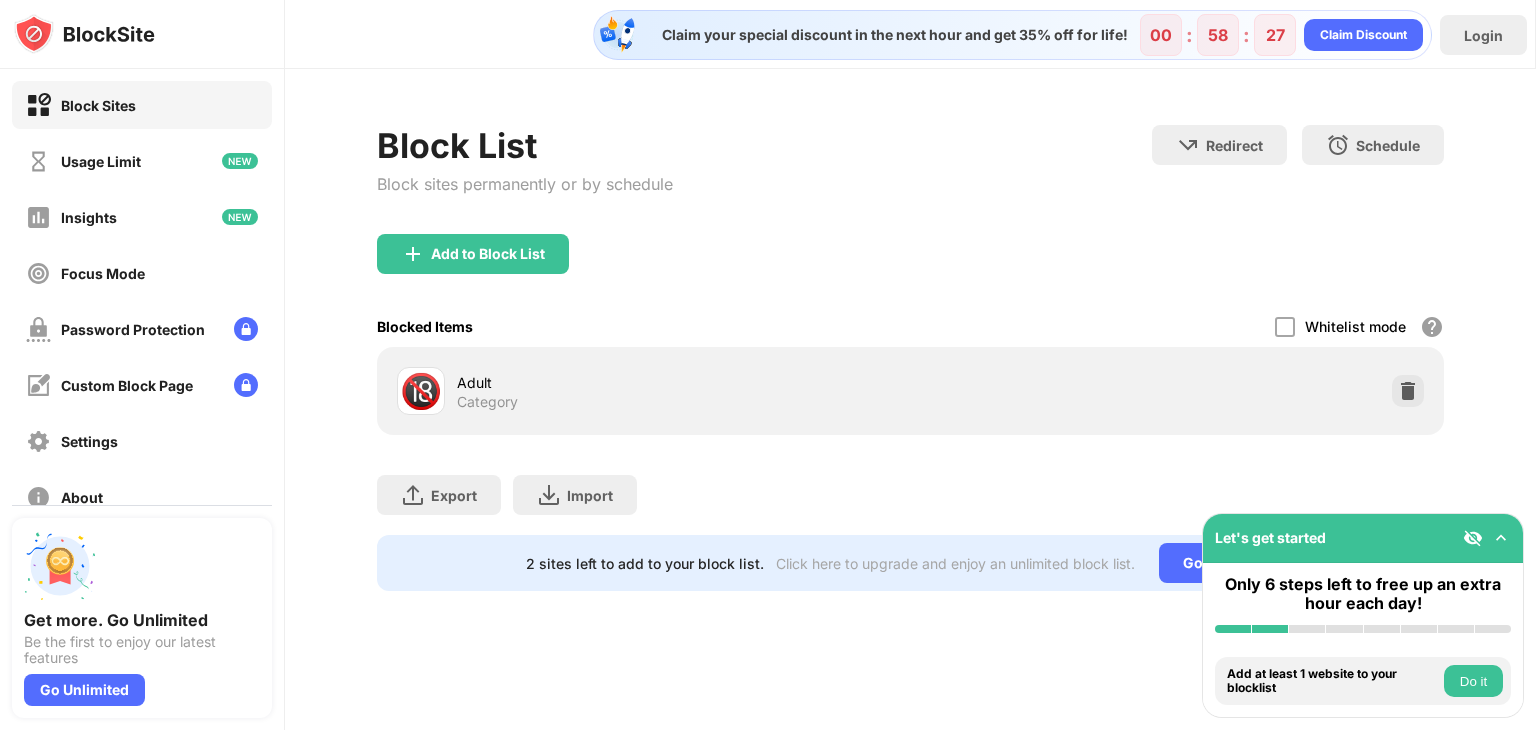 click on "Adult" at bounding box center (683, 382) 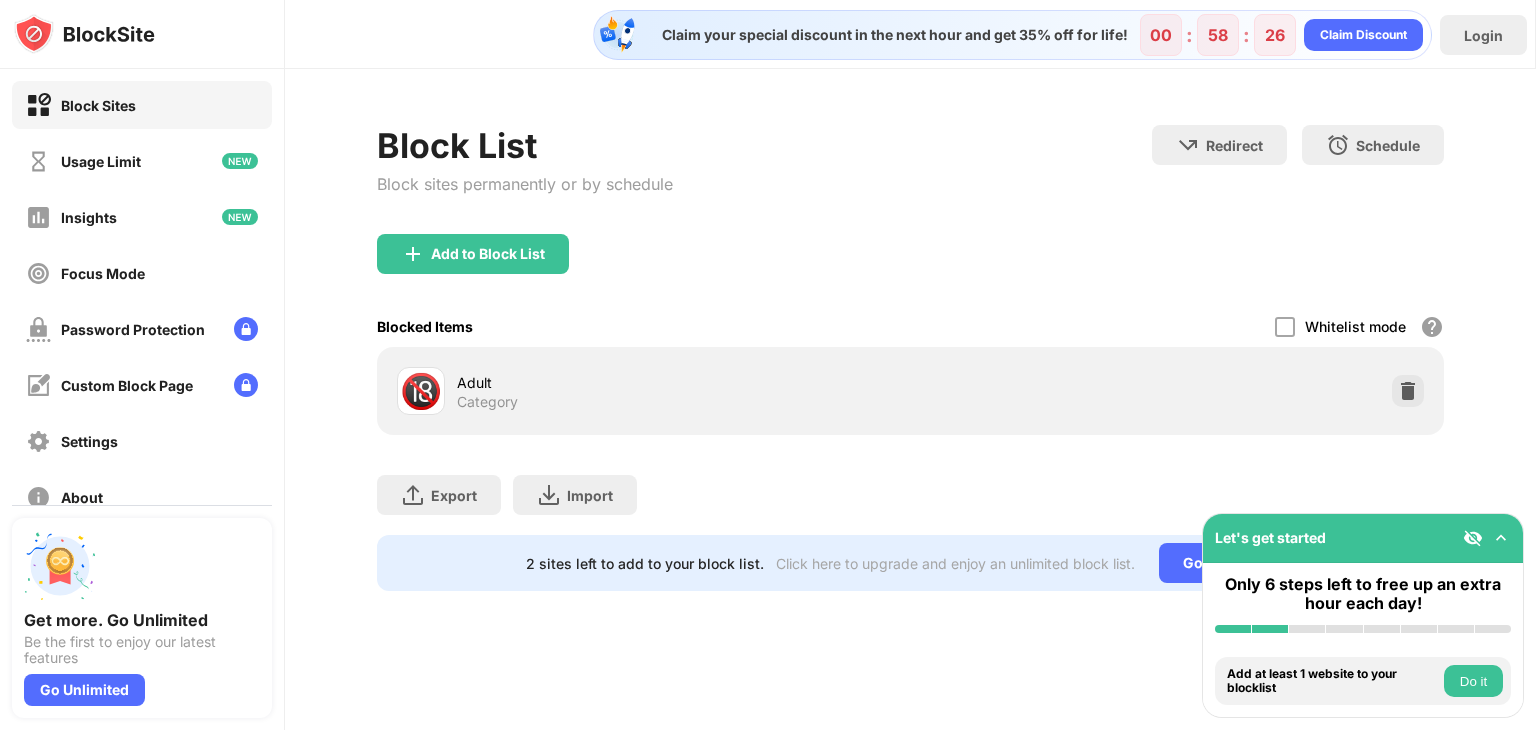 click on "🔞" at bounding box center [421, 391] 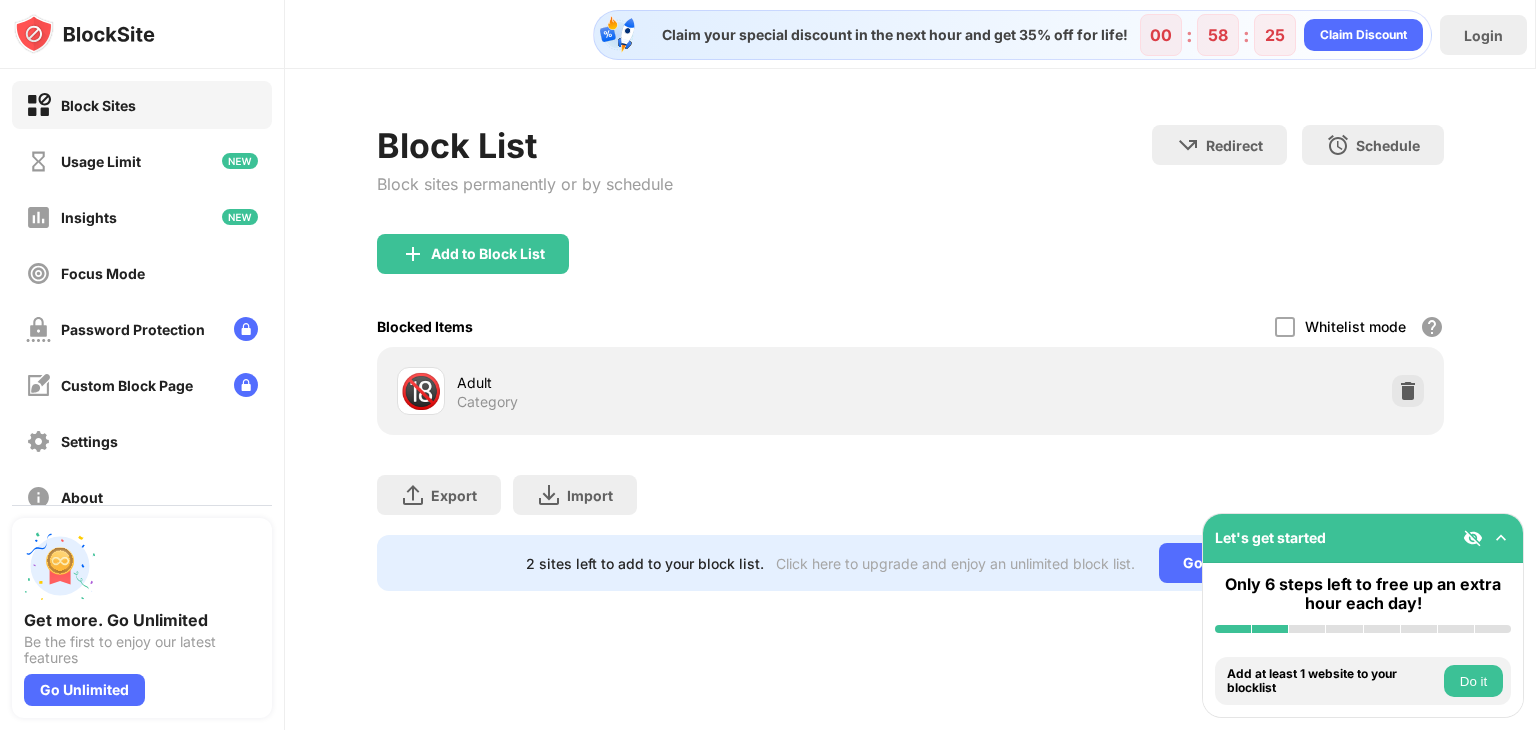click on "🔞" at bounding box center [421, 391] 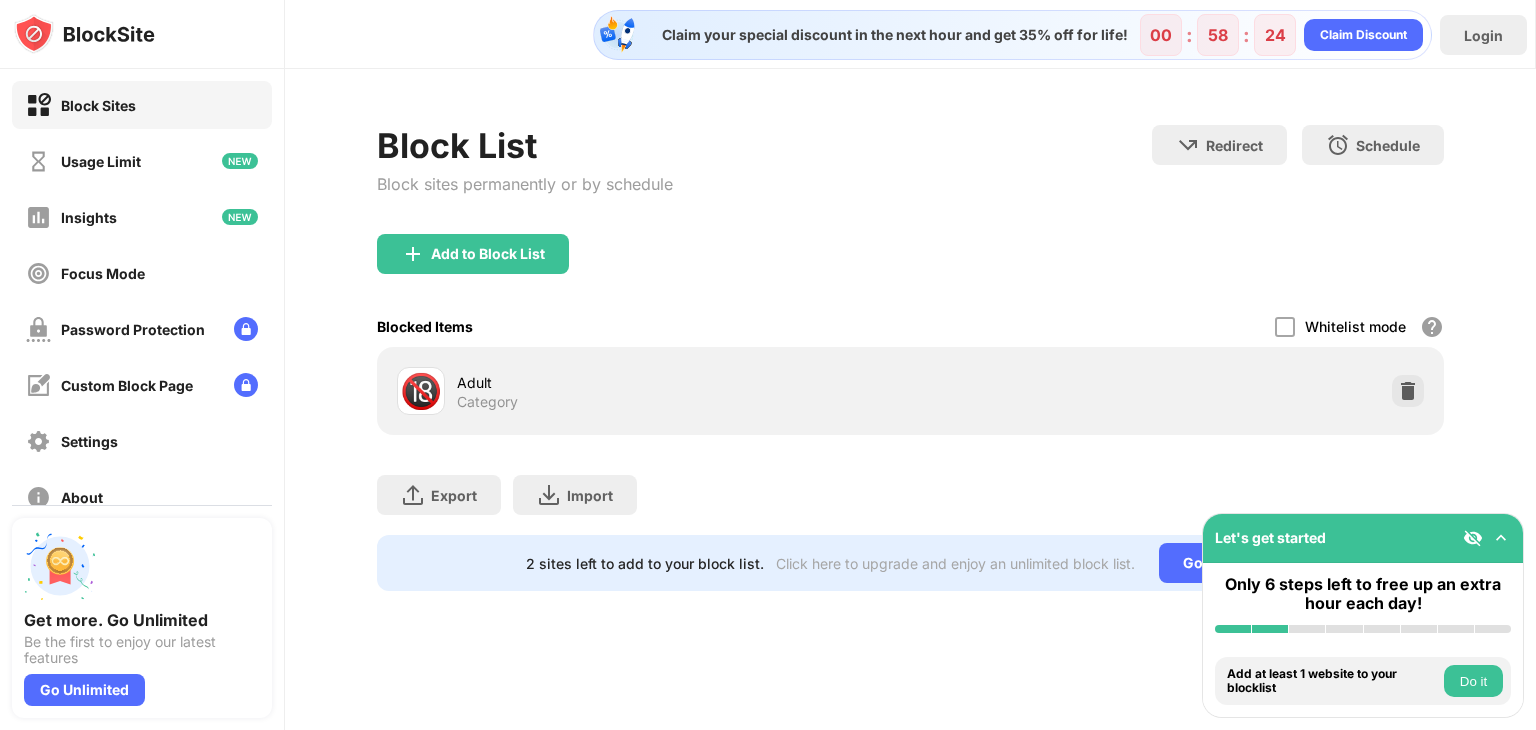click on "🔞" at bounding box center [421, 391] 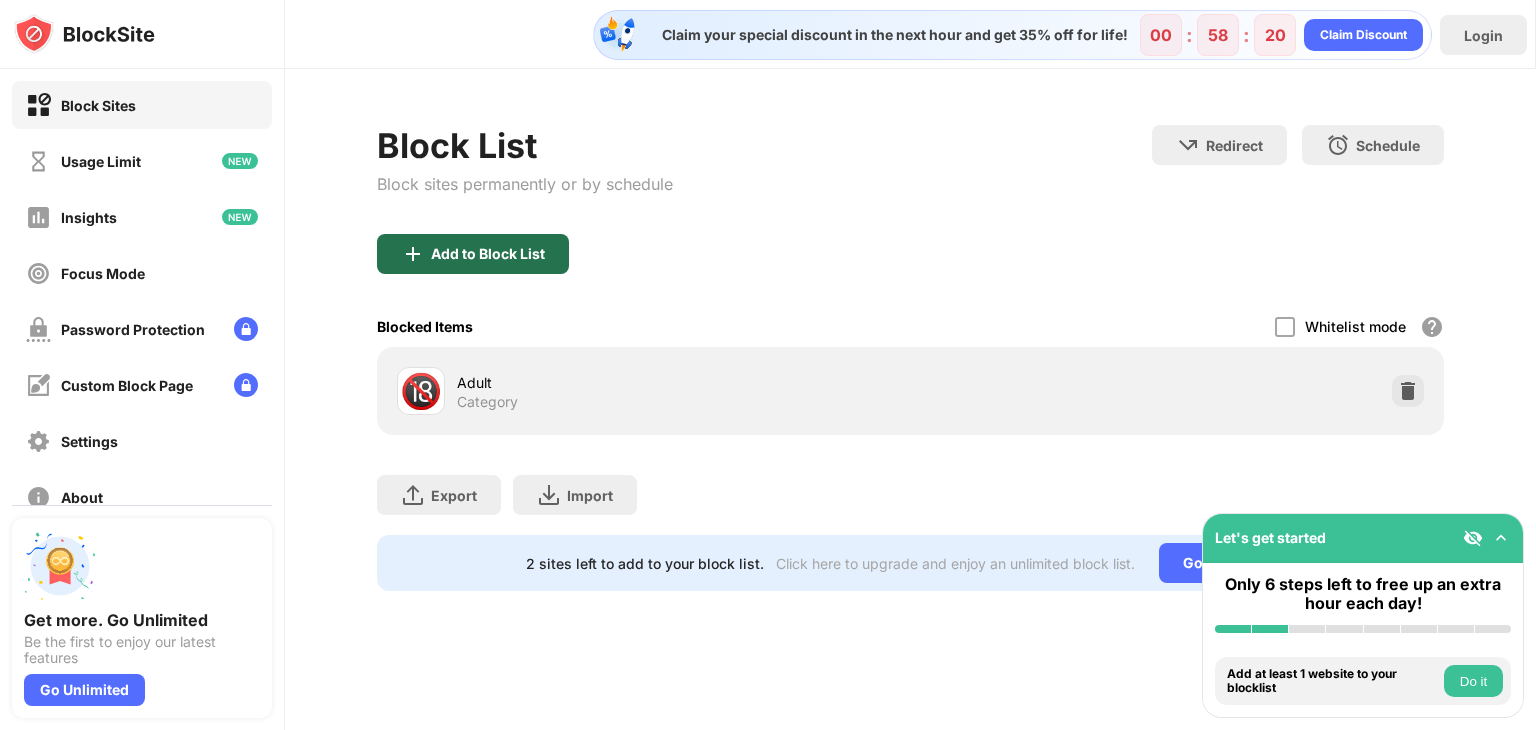 click on "Add to Block List" at bounding box center [488, 254] 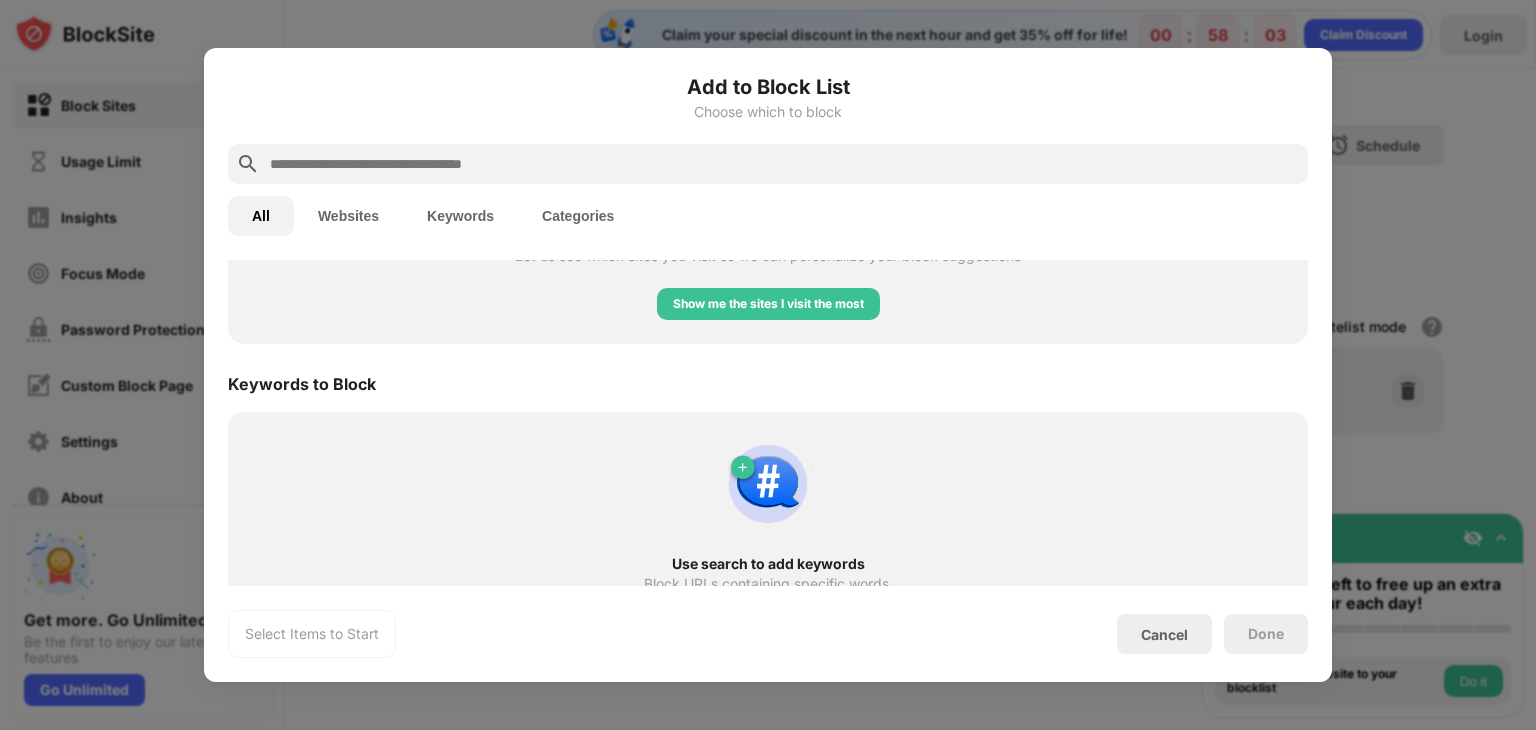 scroll, scrollTop: 958, scrollLeft: 0, axis: vertical 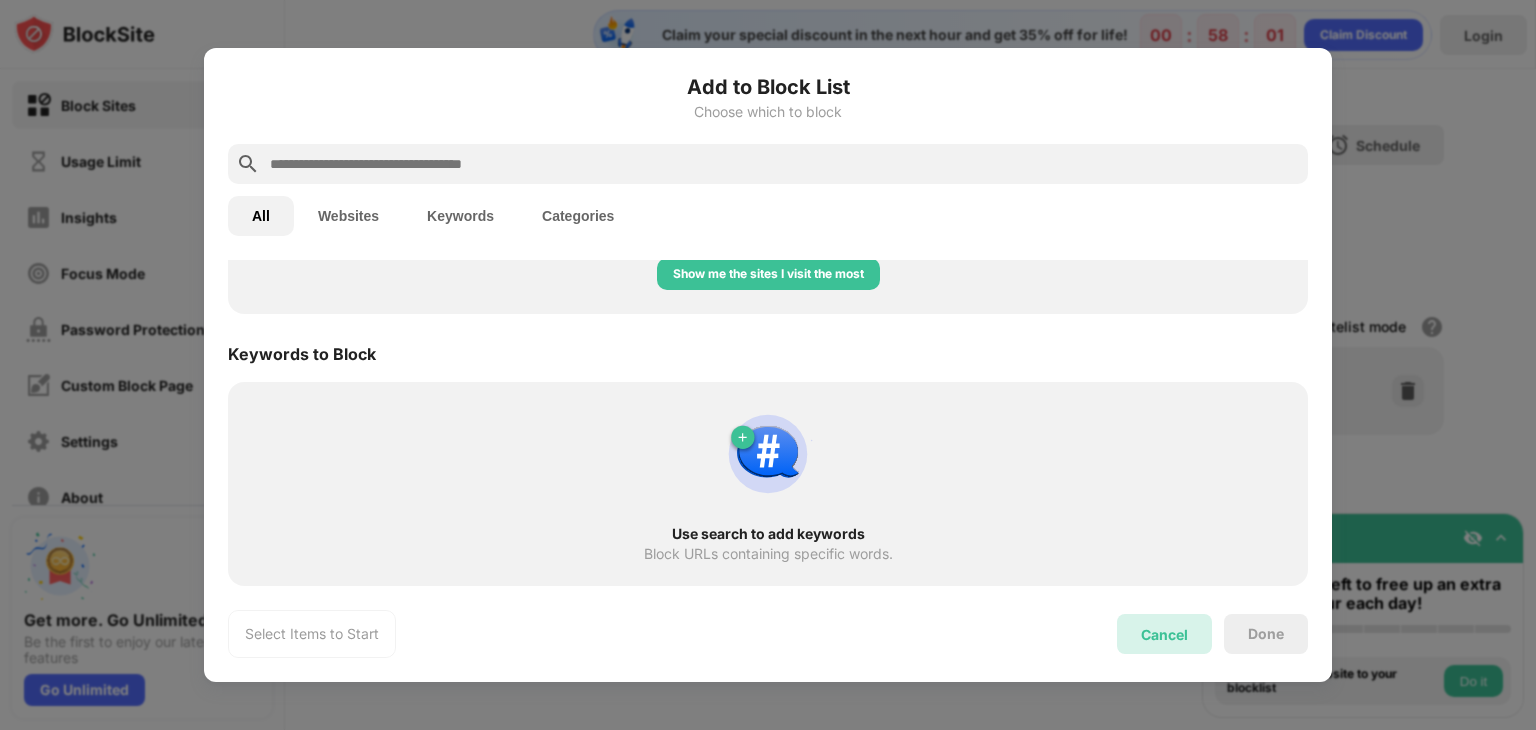 click on "Cancel" at bounding box center (1164, 634) 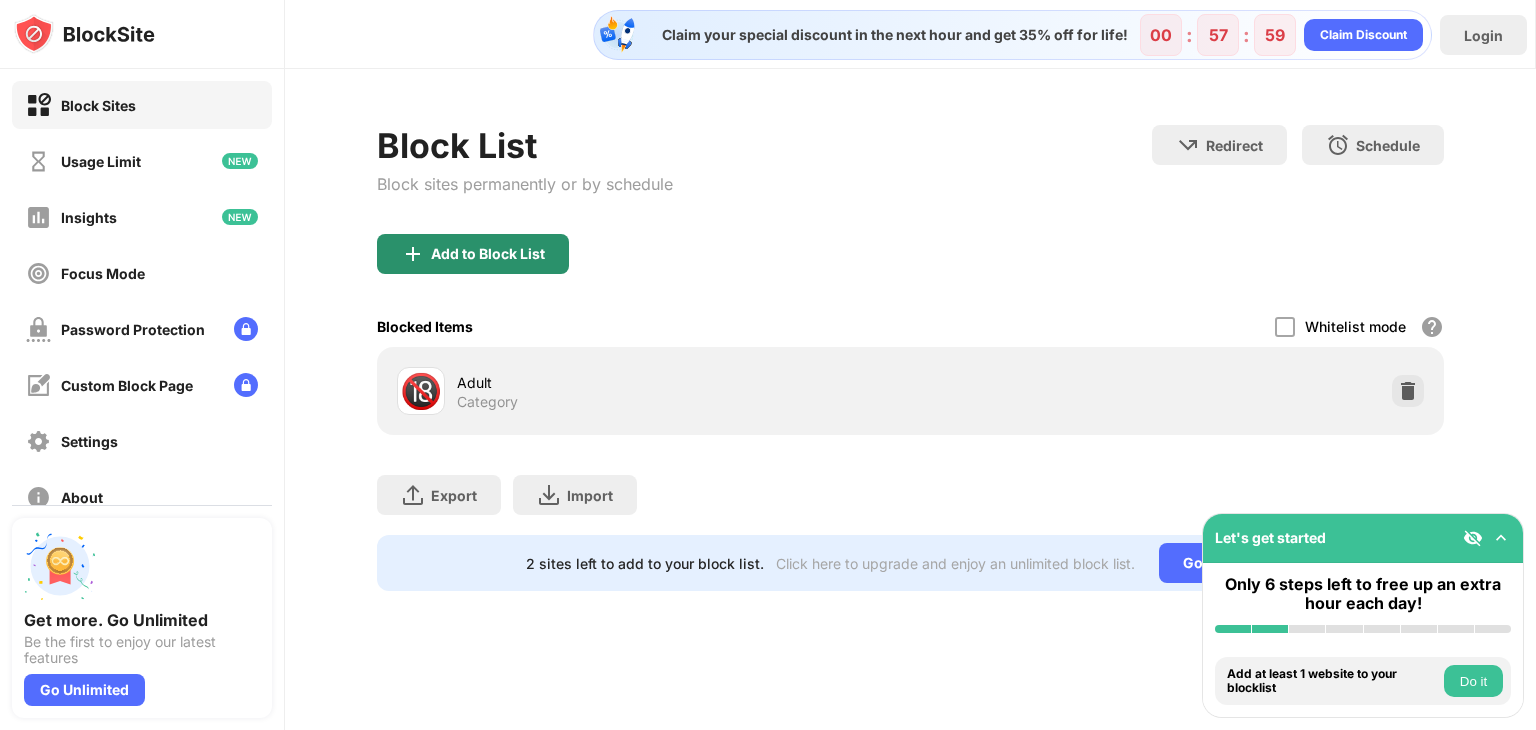 click on "Add to Block List" at bounding box center [473, 254] 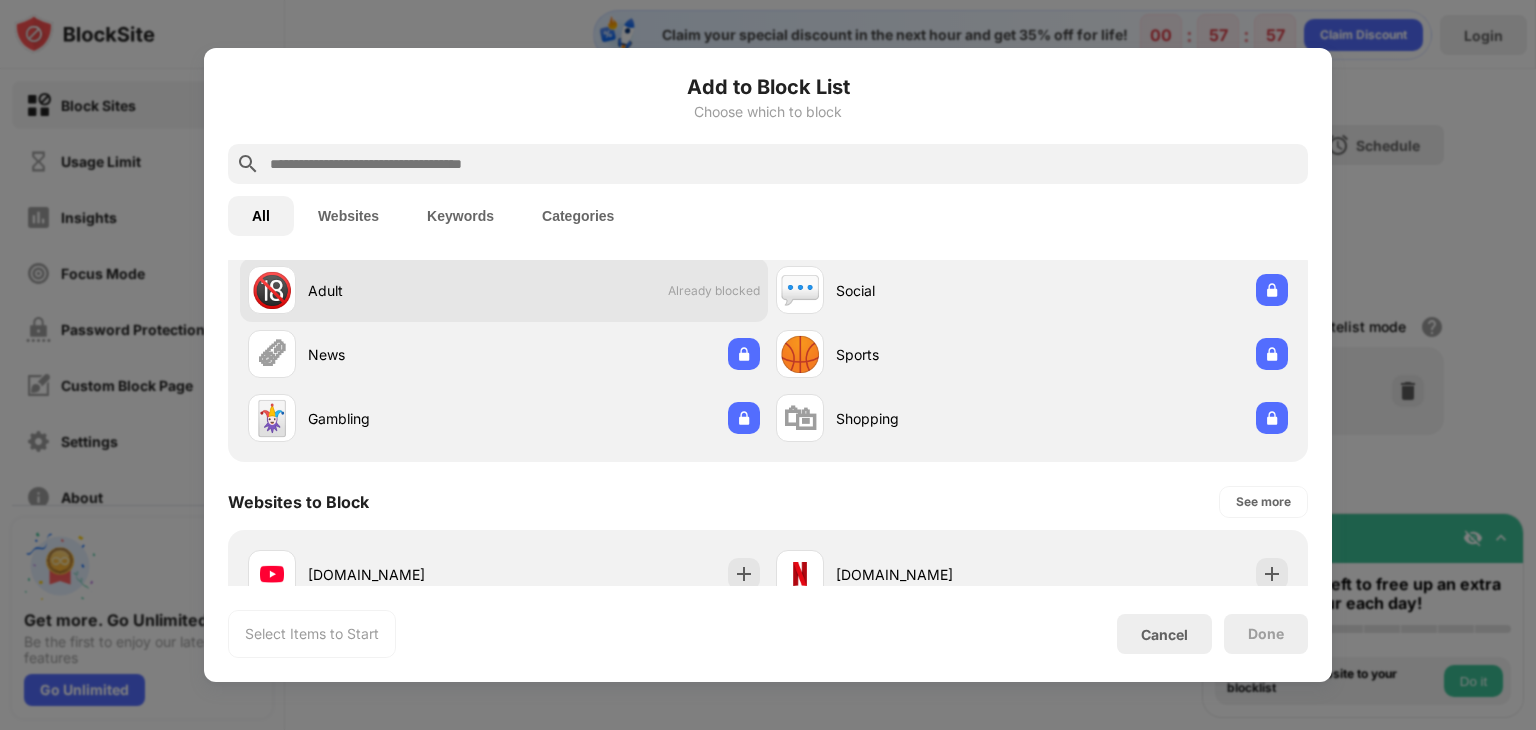 scroll, scrollTop: 132, scrollLeft: 0, axis: vertical 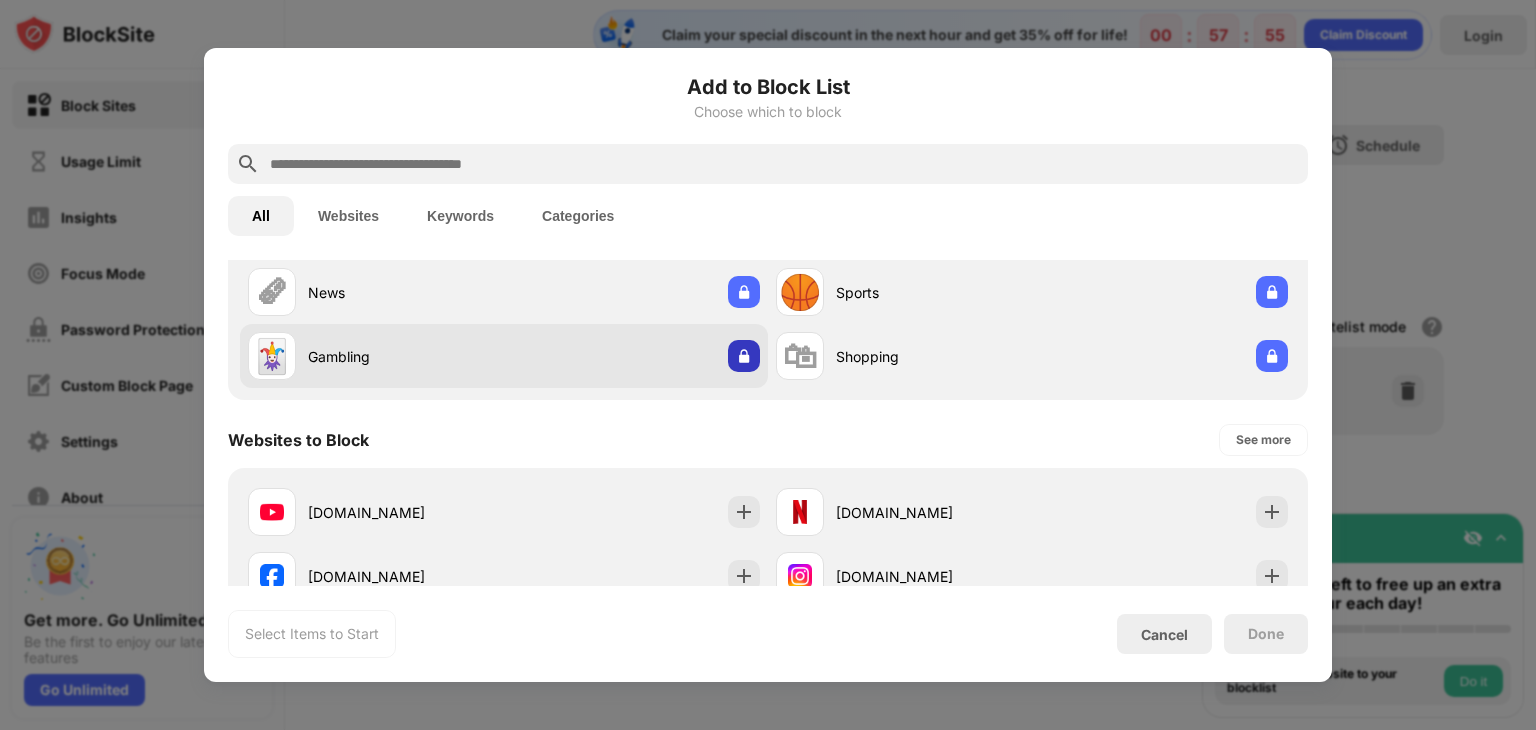click at bounding box center [744, 356] 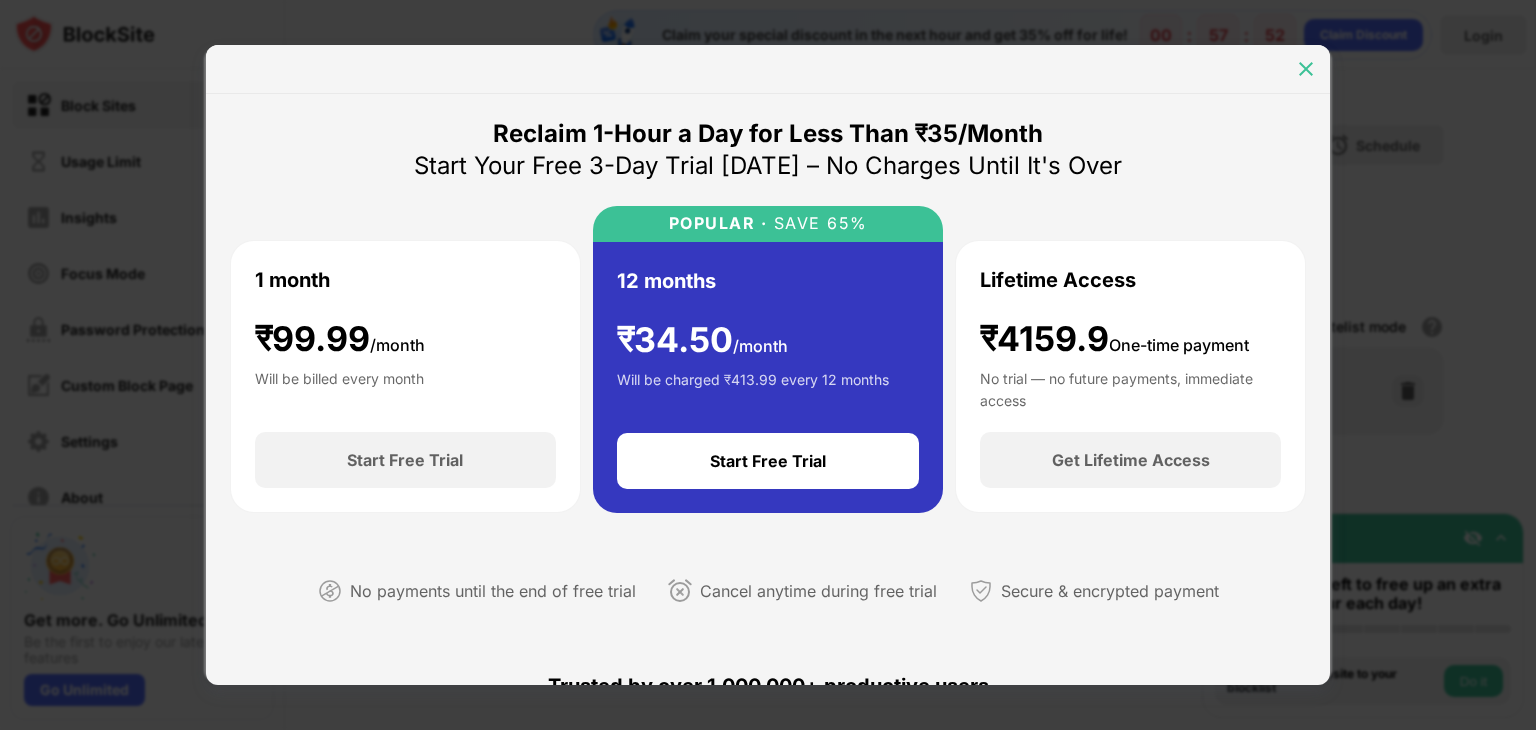 click at bounding box center (1306, 69) 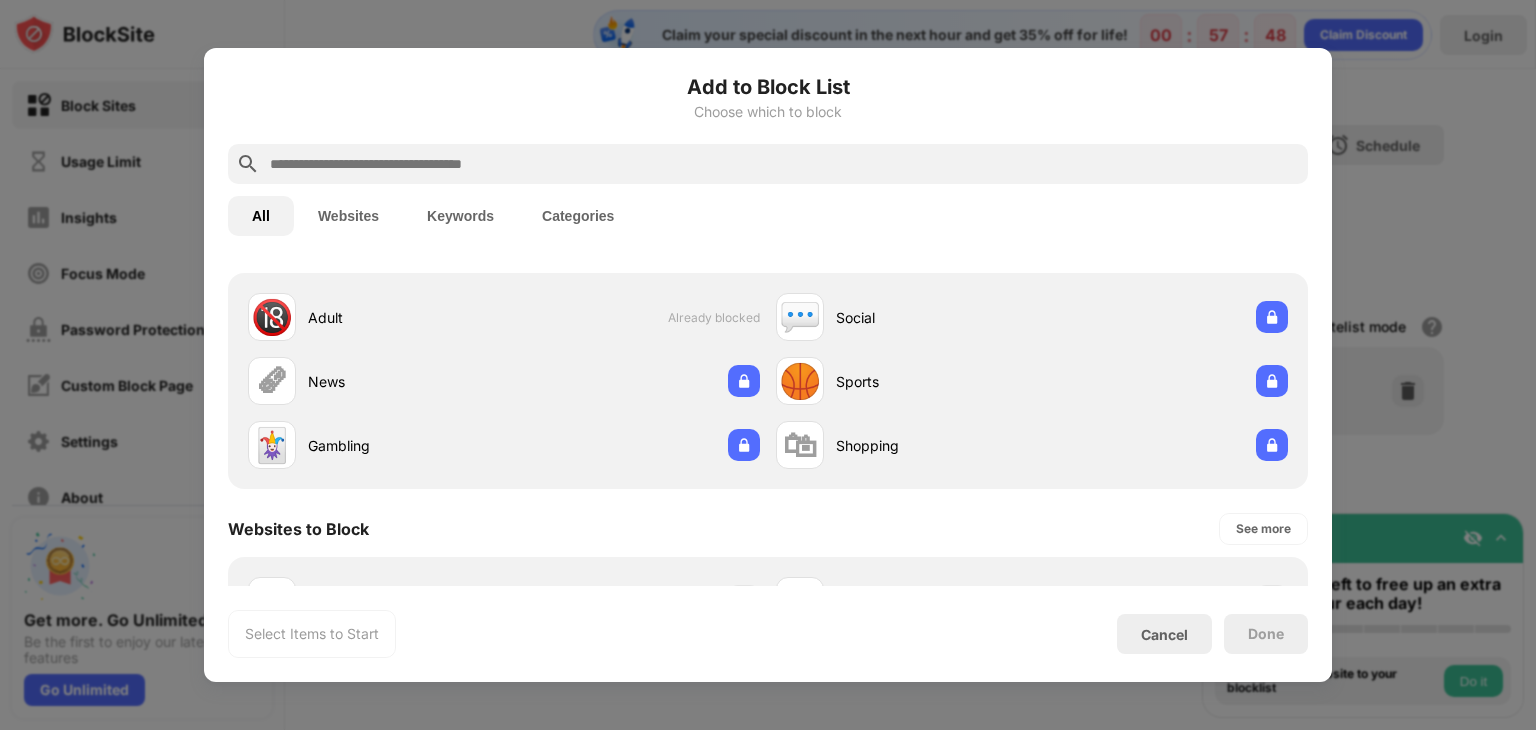 scroll, scrollTop: 0, scrollLeft: 0, axis: both 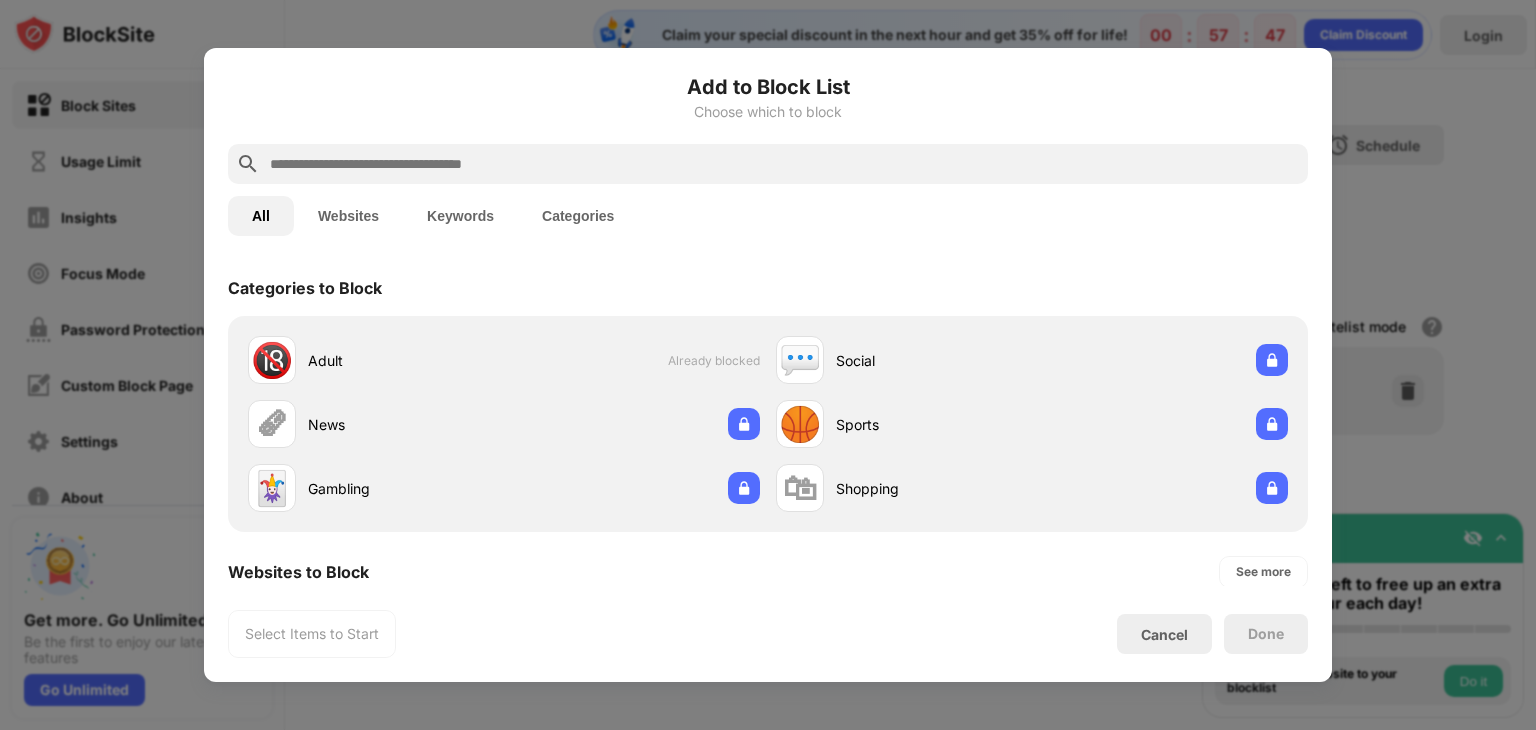 drag, startPoint x: 291, startPoint y: 205, endPoint x: 471, endPoint y: 163, distance: 184.83507 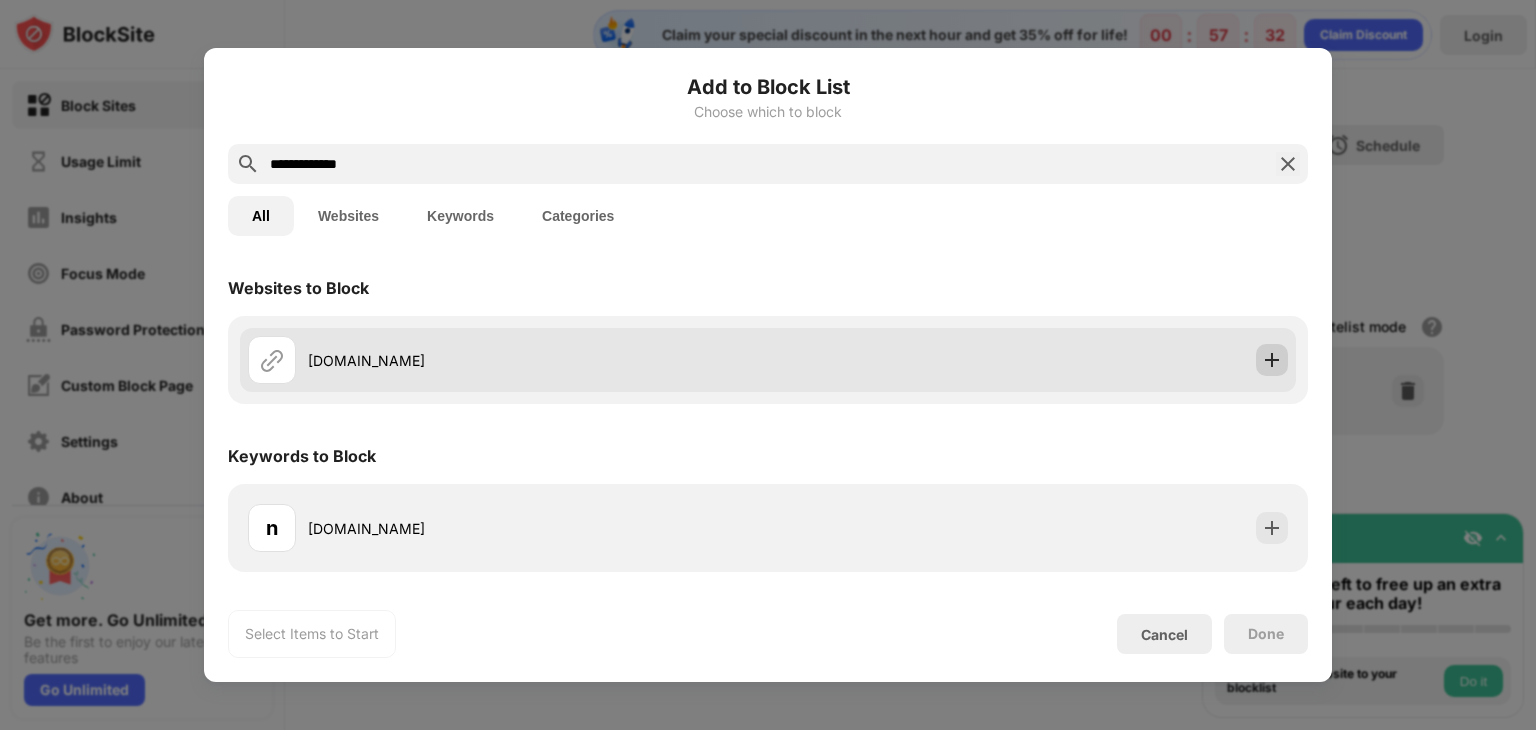 type on "**********" 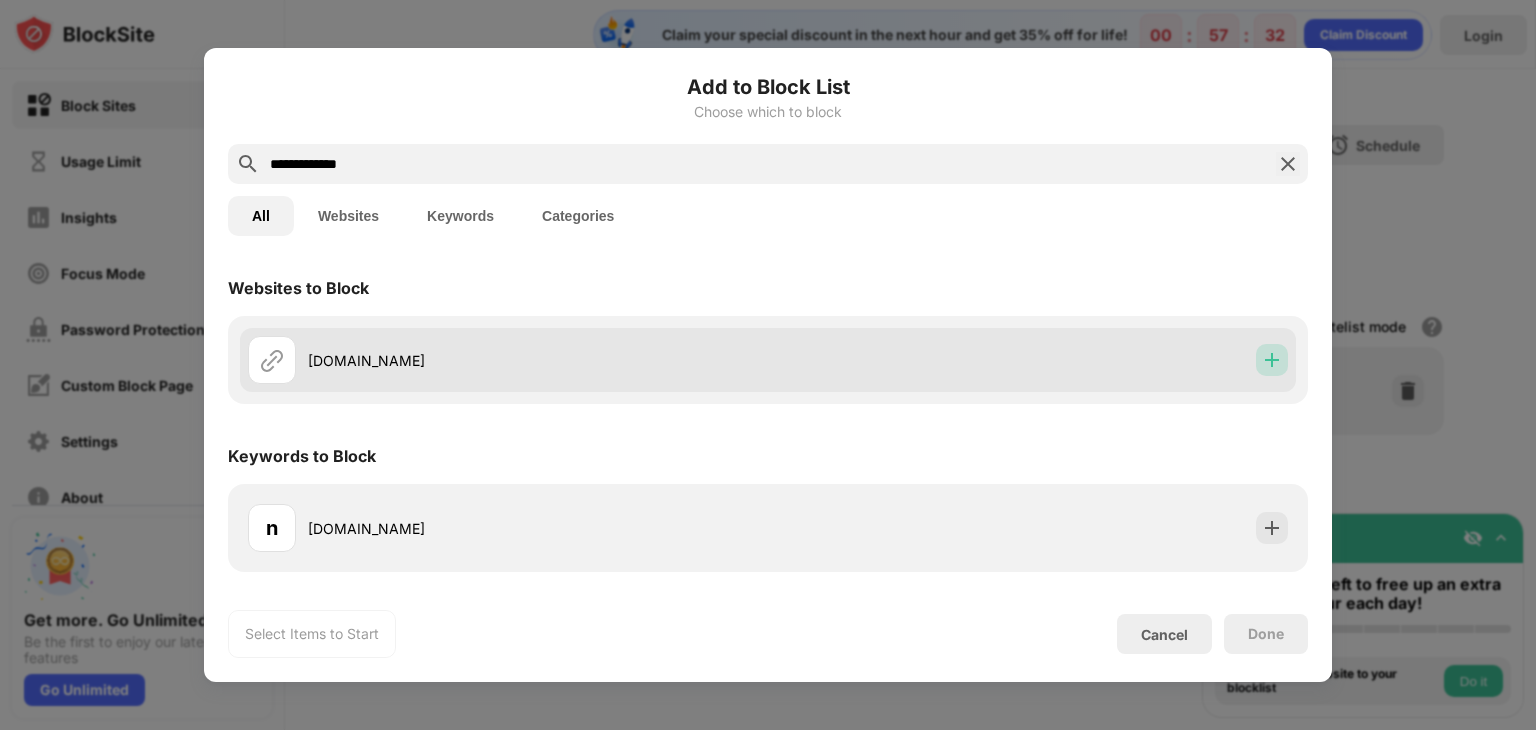 click at bounding box center (1272, 360) 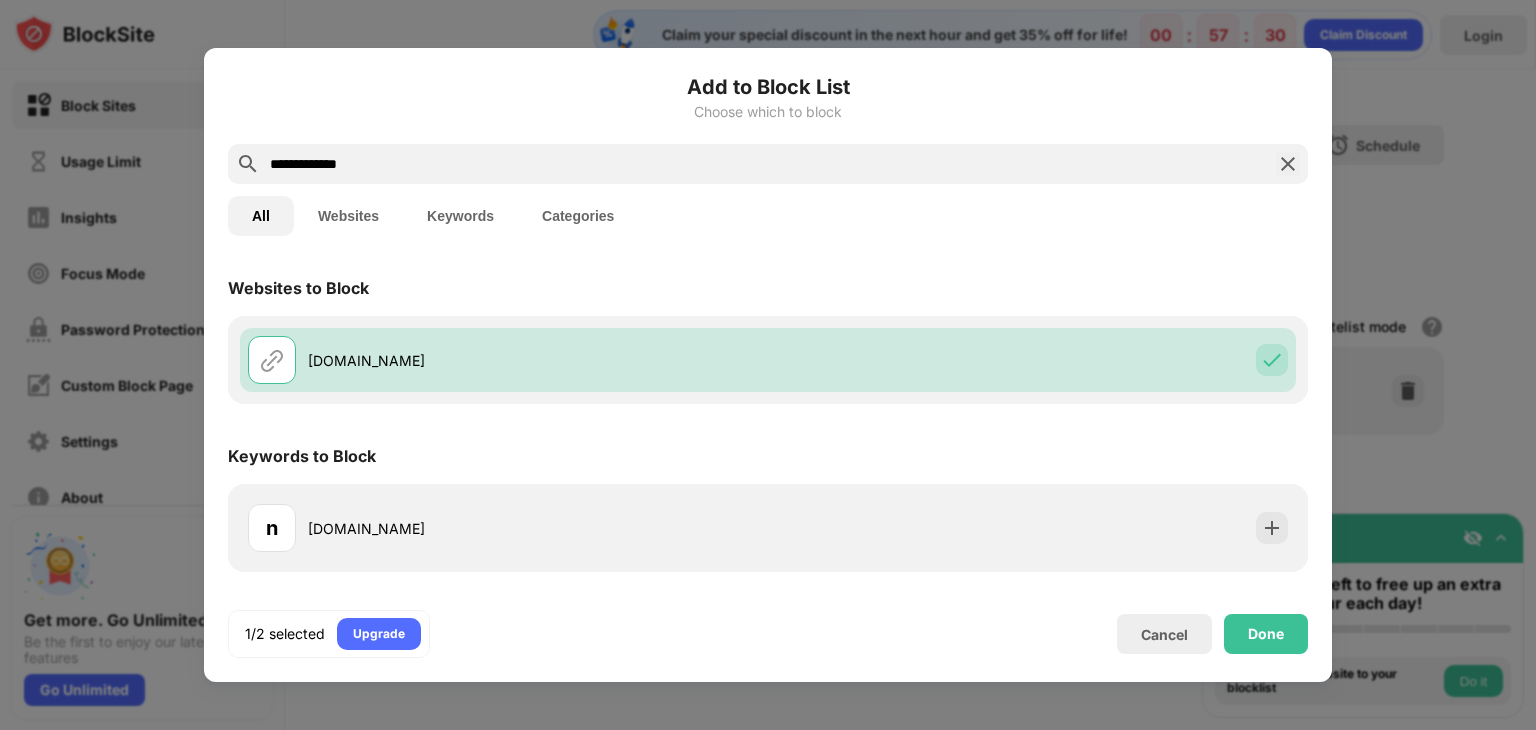 click on "**********" at bounding box center [768, 365] 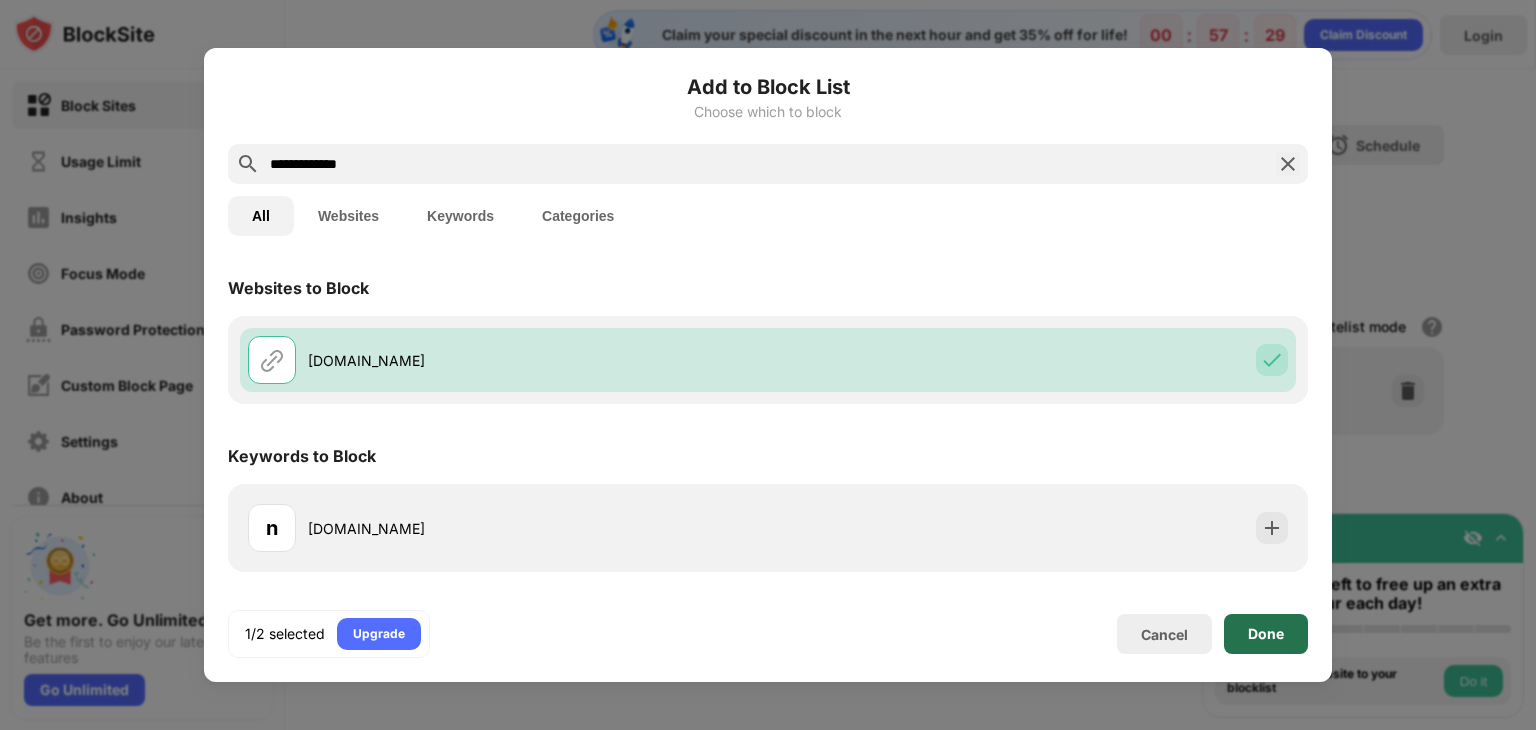 click on "Done" at bounding box center [1266, 634] 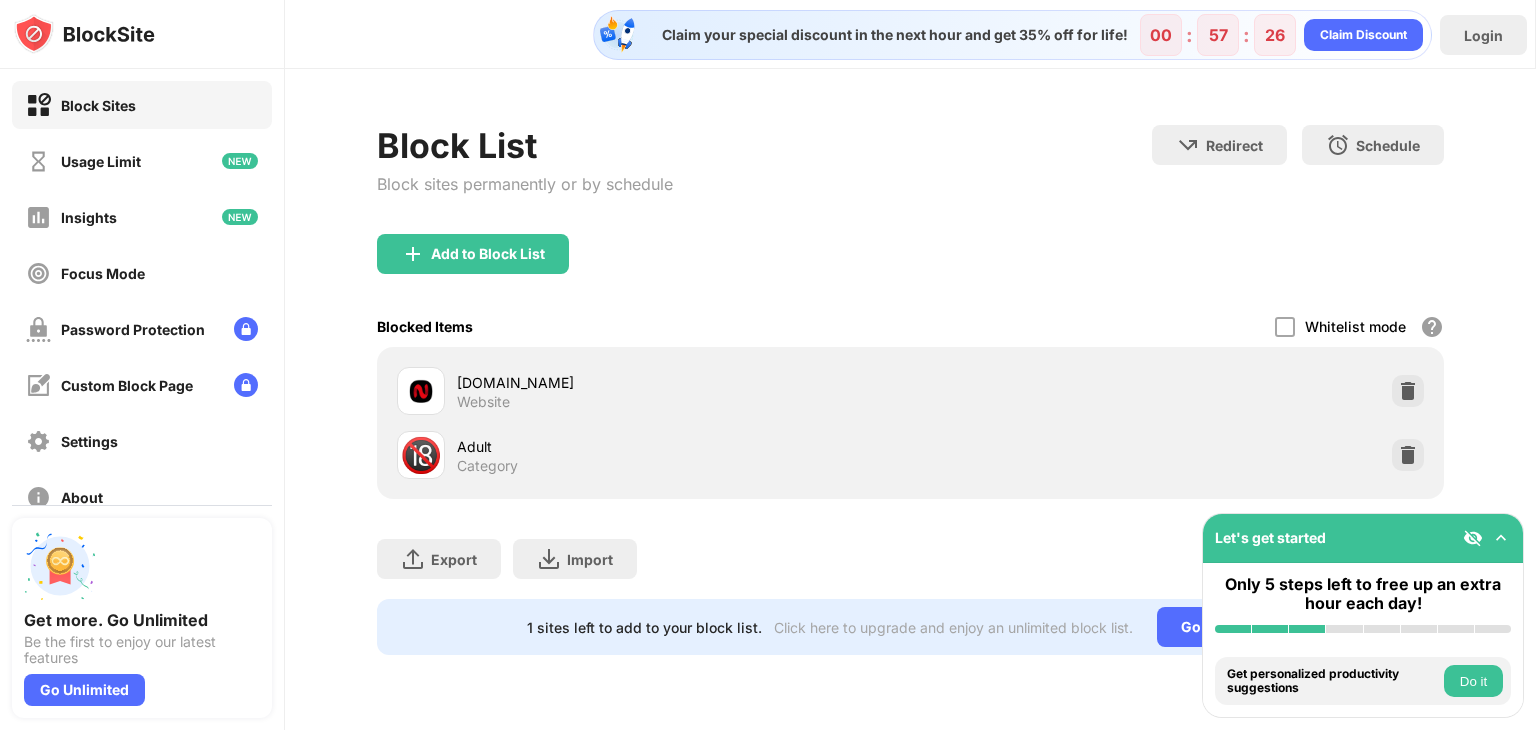 click on "Do it" at bounding box center [1473, 681] 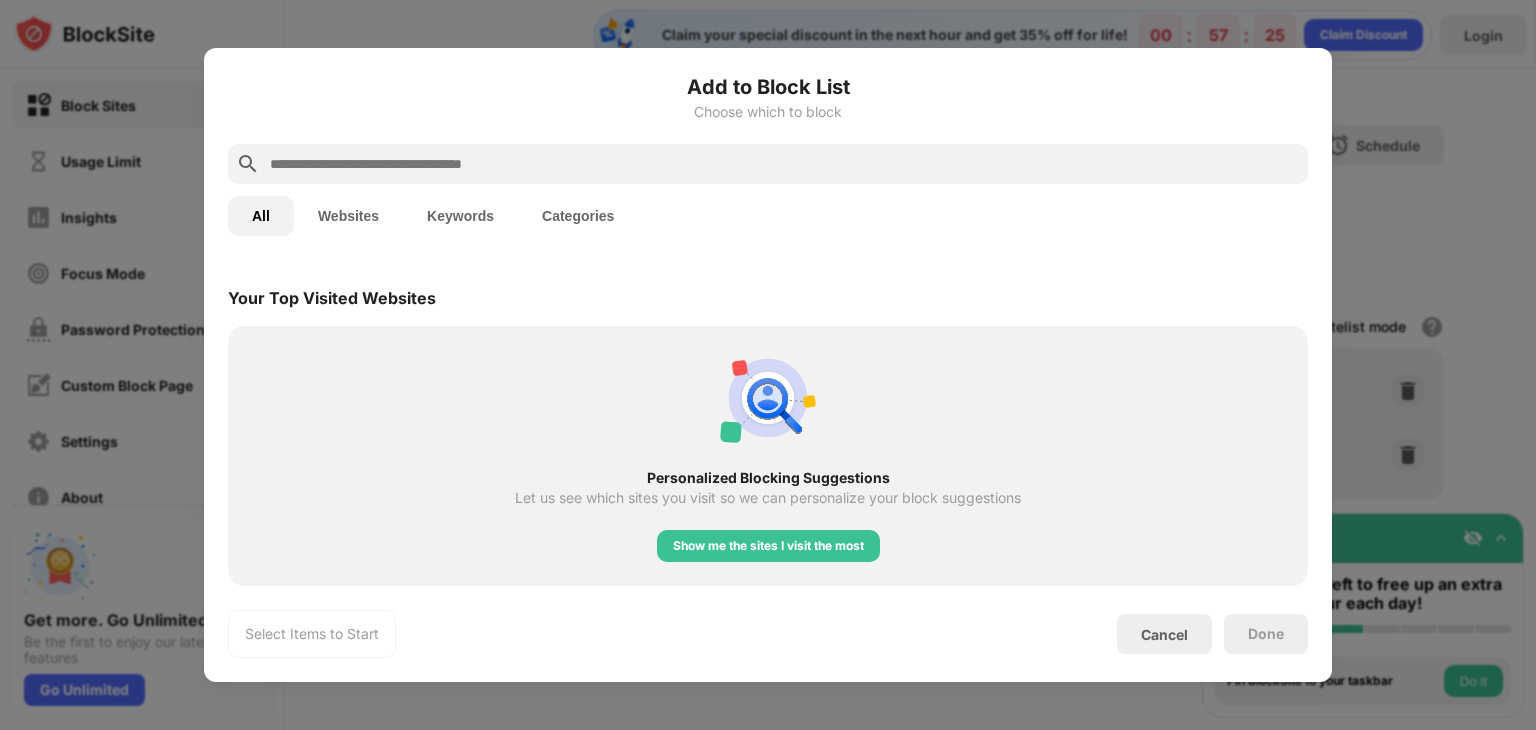 scroll, scrollTop: 696, scrollLeft: 0, axis: vertical 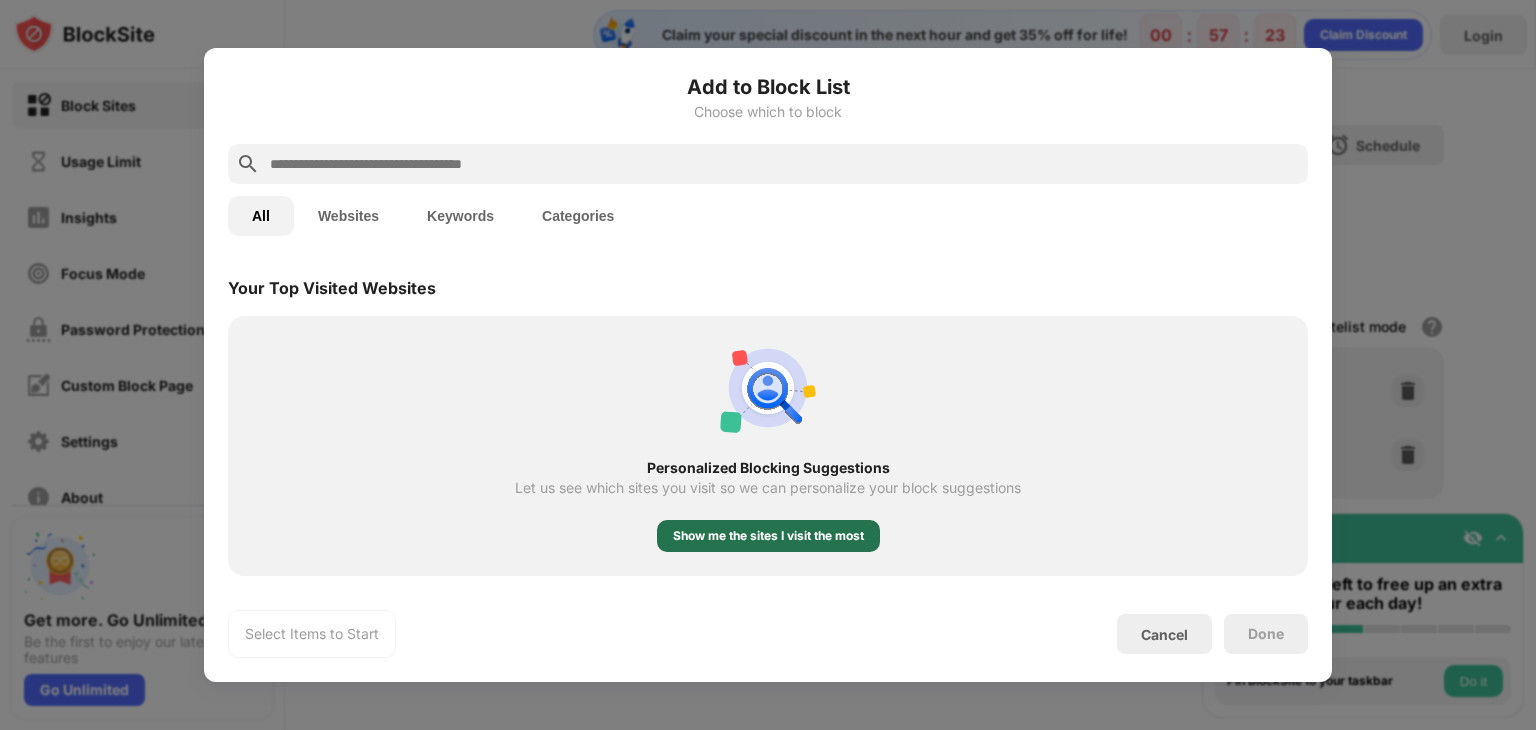 click on "Show me the sites I visit the most" at bounding box center (768, 536) 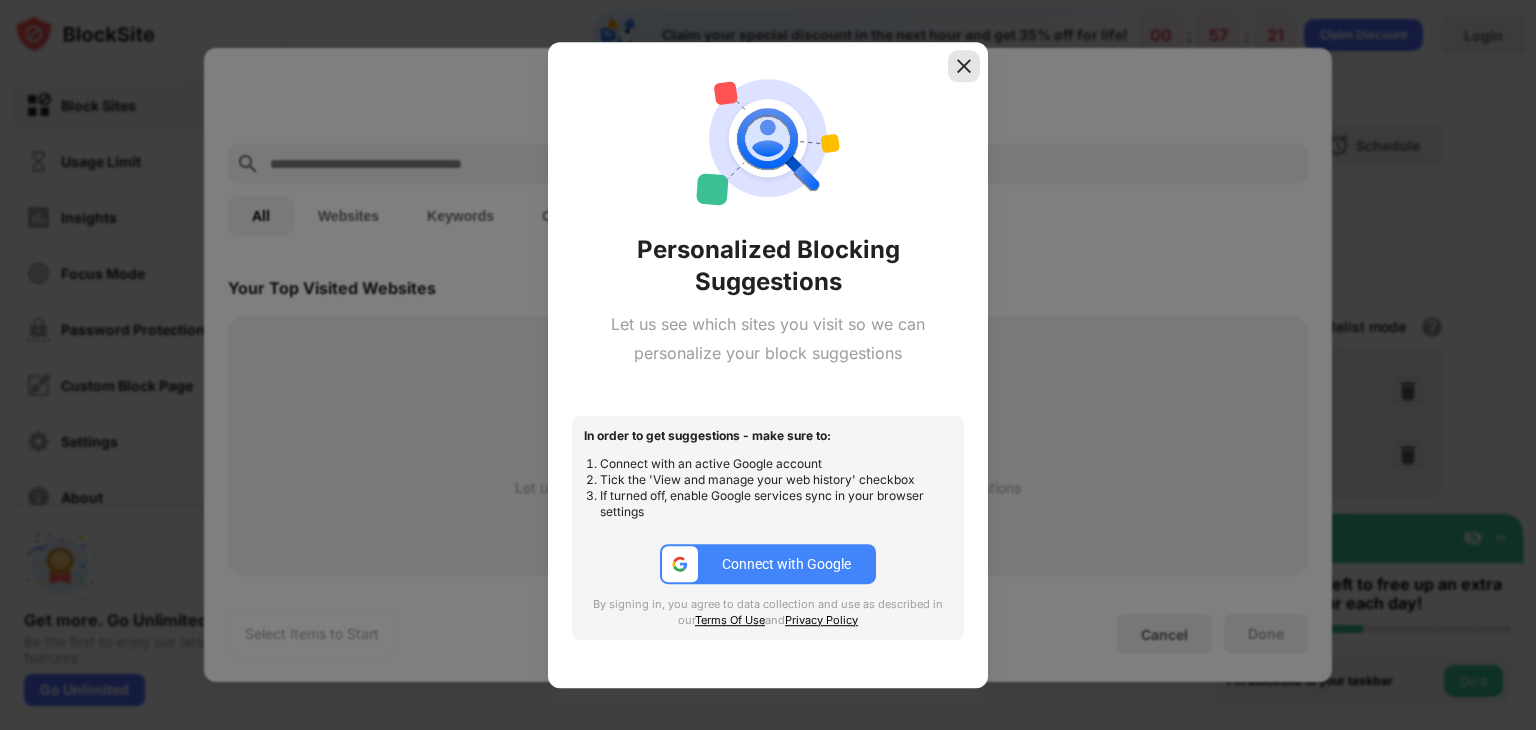 click at bounding box center [964, 66] 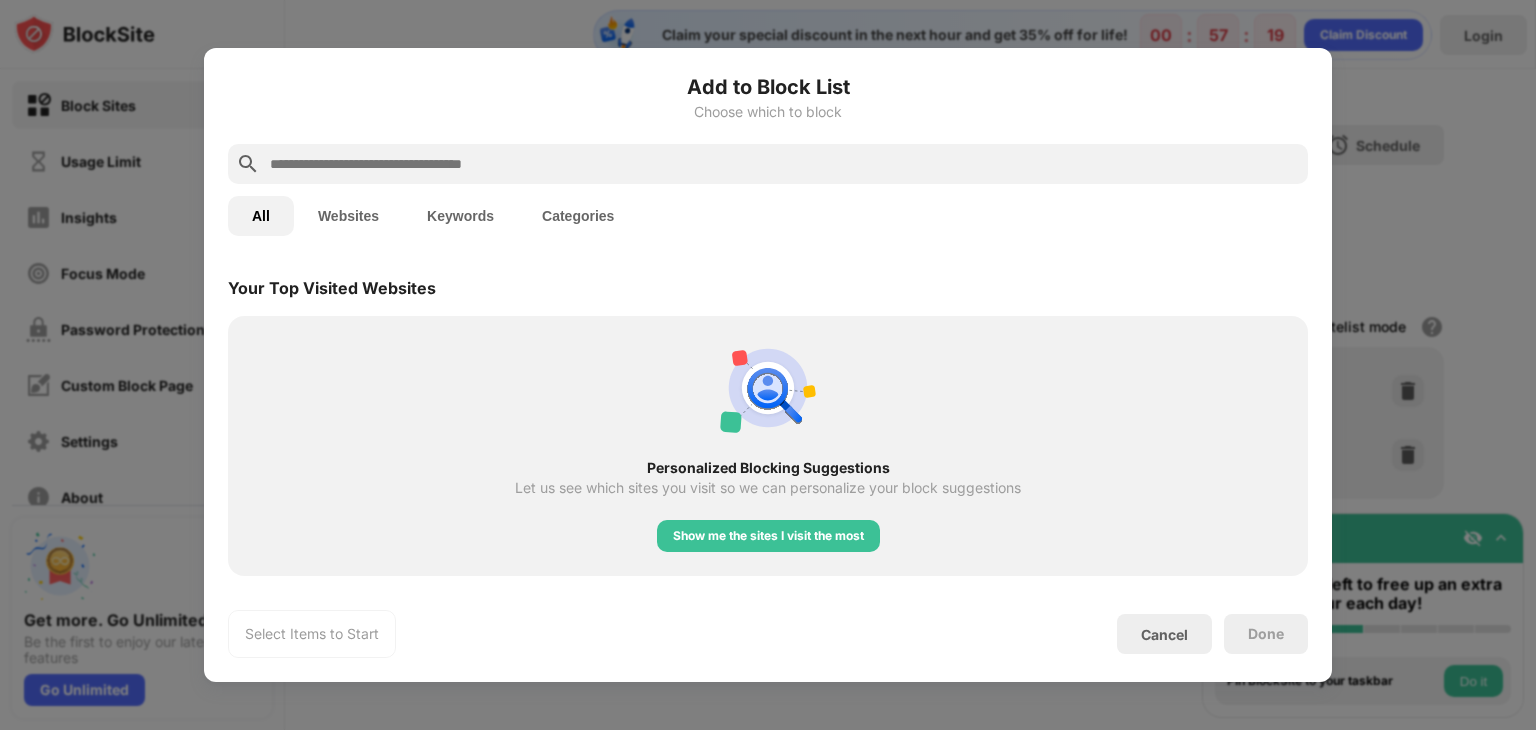 click at bounding box center (768, 365) 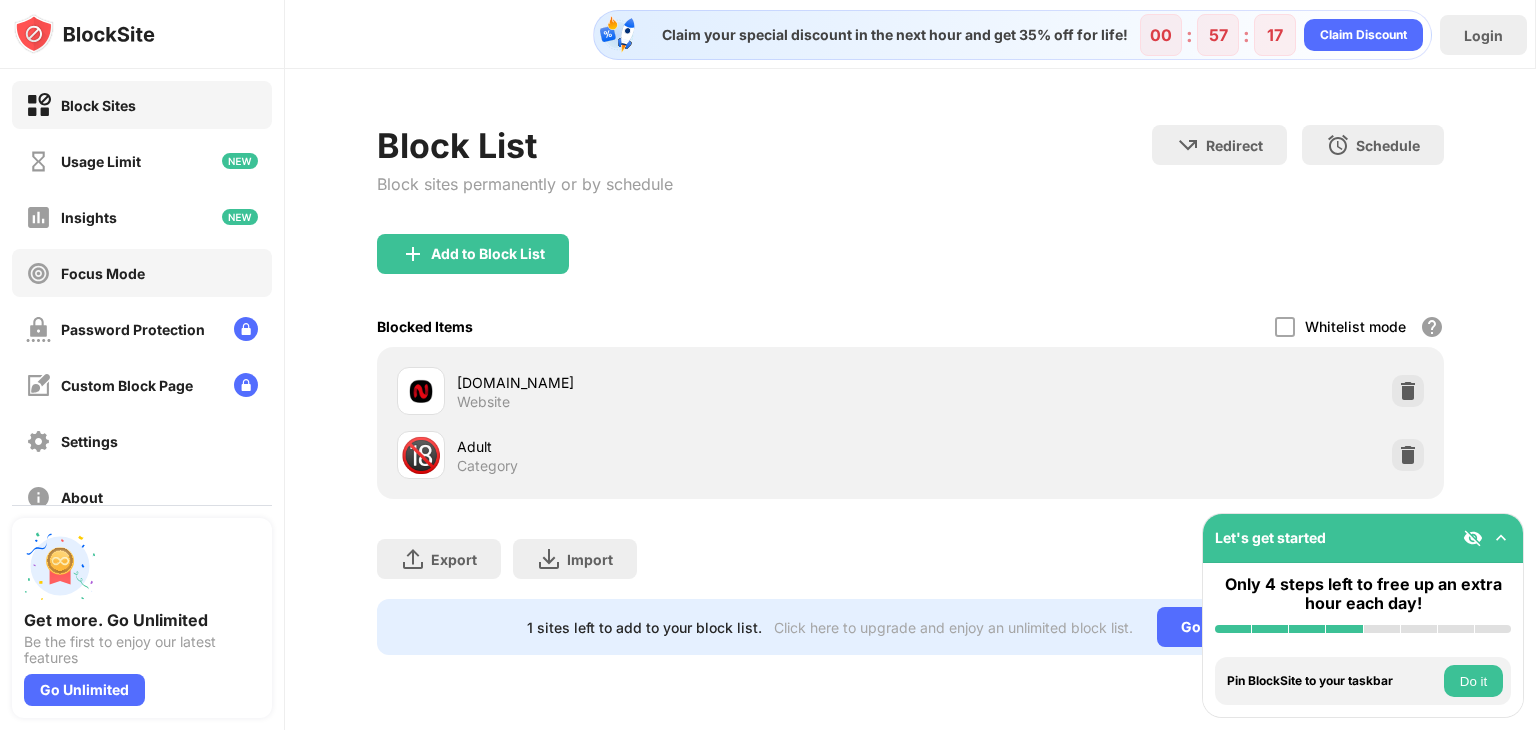 click on "Focus Mode" at bounding box center [142, 273] 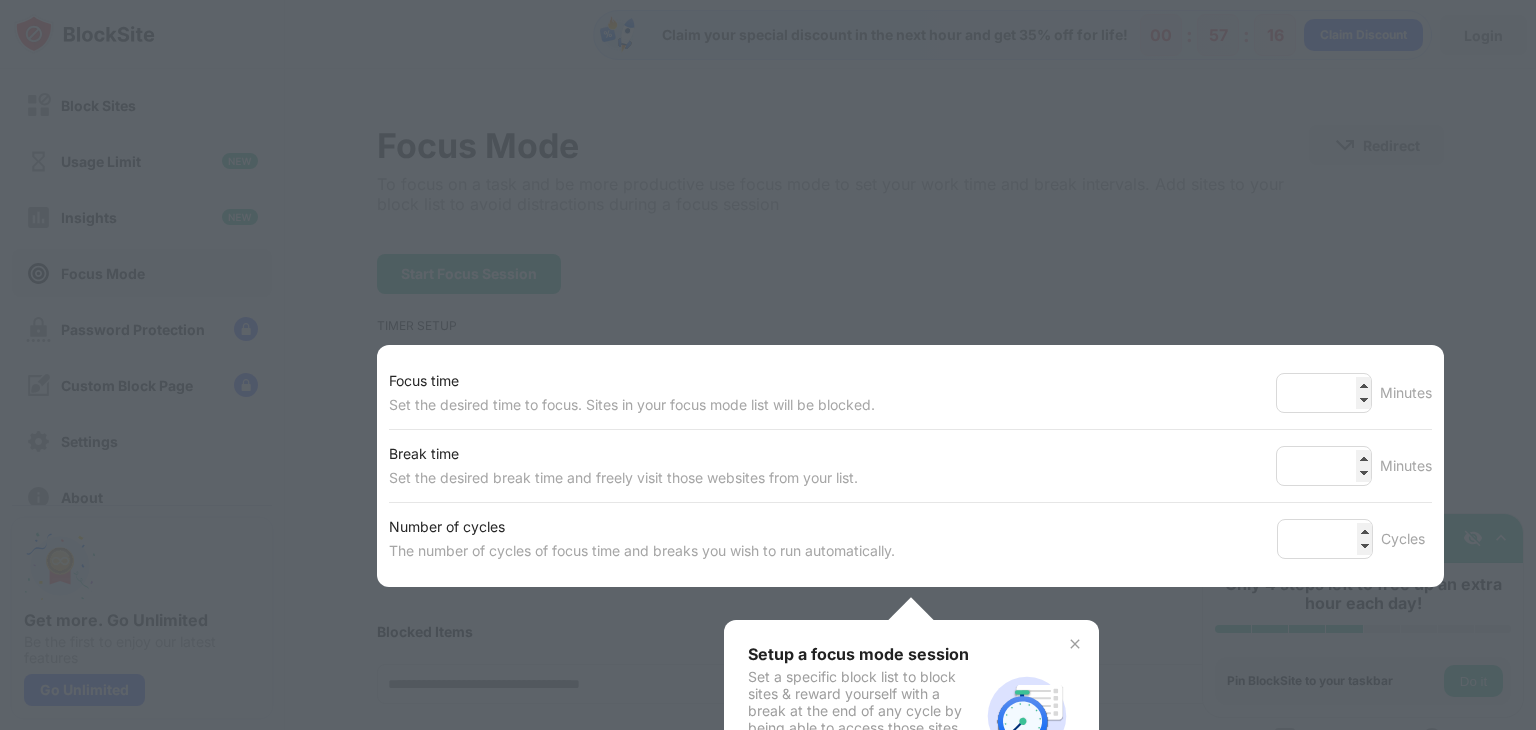 click on "Focus time Set the desired time to focus. Sites in your focus mode list will be blocked. ** Minutes" at bounding box center [910, 393] 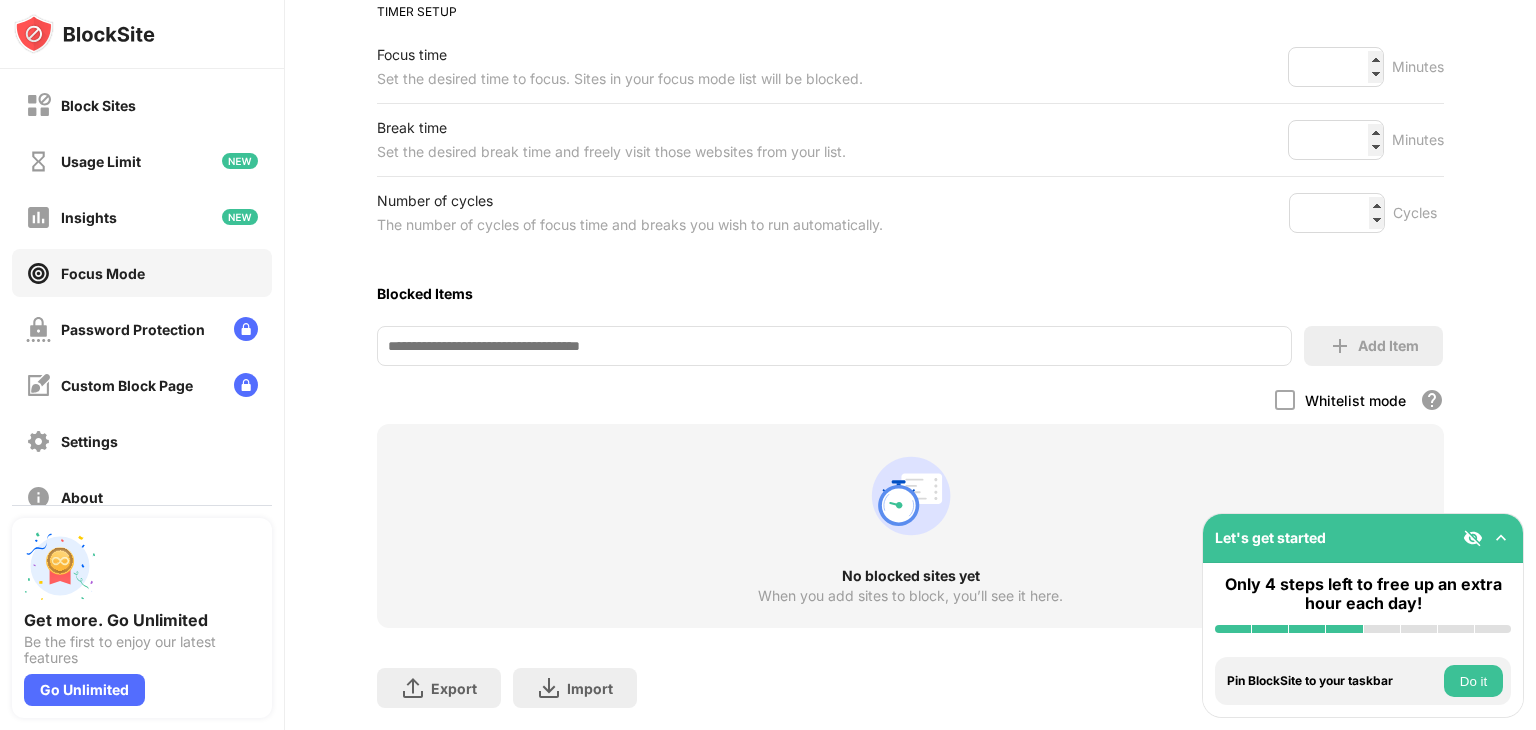 scroll, scrollTop: 381, scrollLeft: 0, axis: vertical 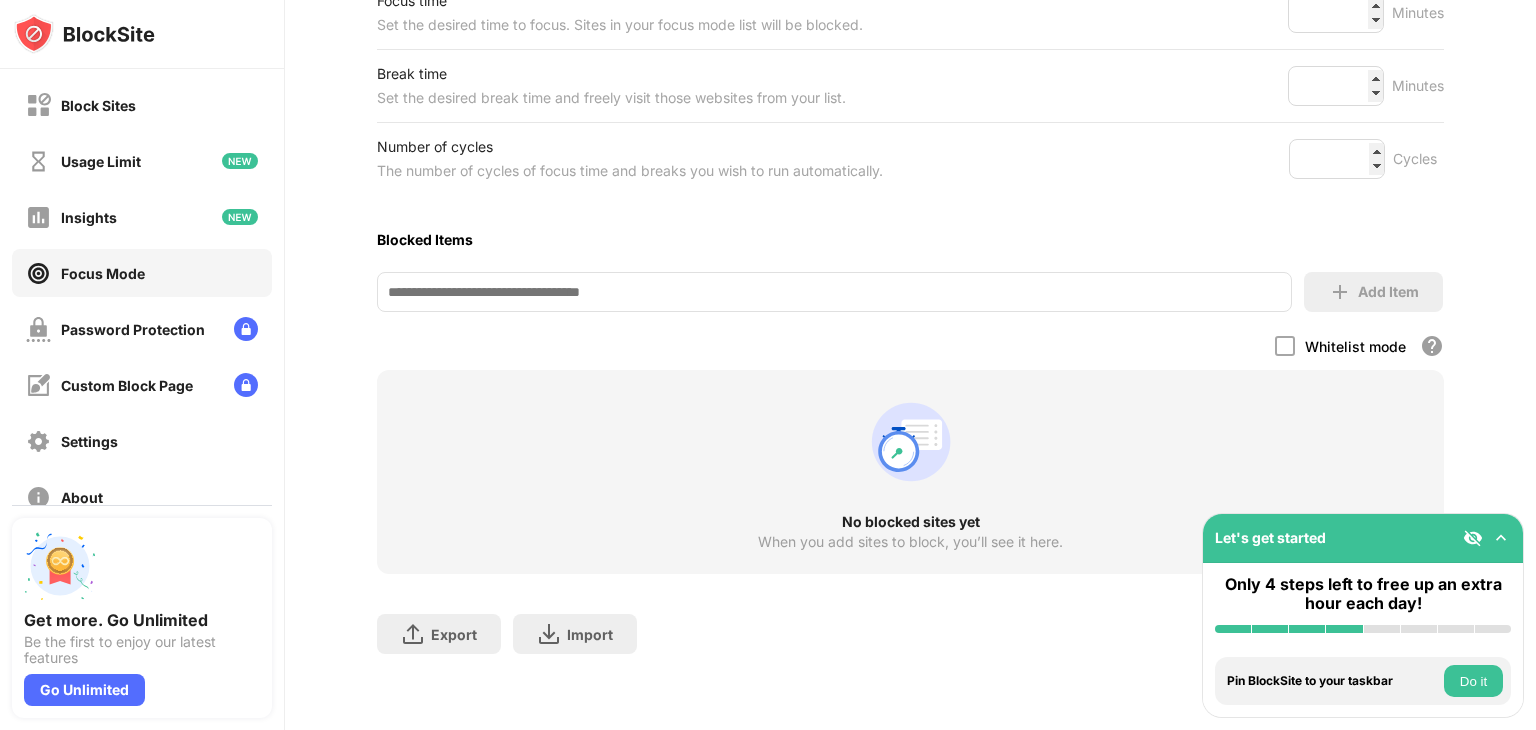 click on "Focus Mode To focus on a task and be more productive use focus mode to set your work time and break intervals. Add sites to your block list to avoid distractions during a focus session Redirect Choose a site to be redirected to when blocking is active Start Focus Session TIMER SETUP Focus time Set the desired time to focus. Sites in your focus mode list will be blocked. ** Minutes Break time Set the desired break time and freely visit those websites from your list. * Minutes Number of cycles The number of cycles of focus time and breaks you wish to run automatically. * Cycles Blocked Items Add Item Whitelist mode Block all websites apart from those in your whitelist No blocked sites yet When you add sites to block, you’ll see it here. Export Export Files (for websites items only) Import Import Files (for websites items only)" at bounding box center [910, 215] 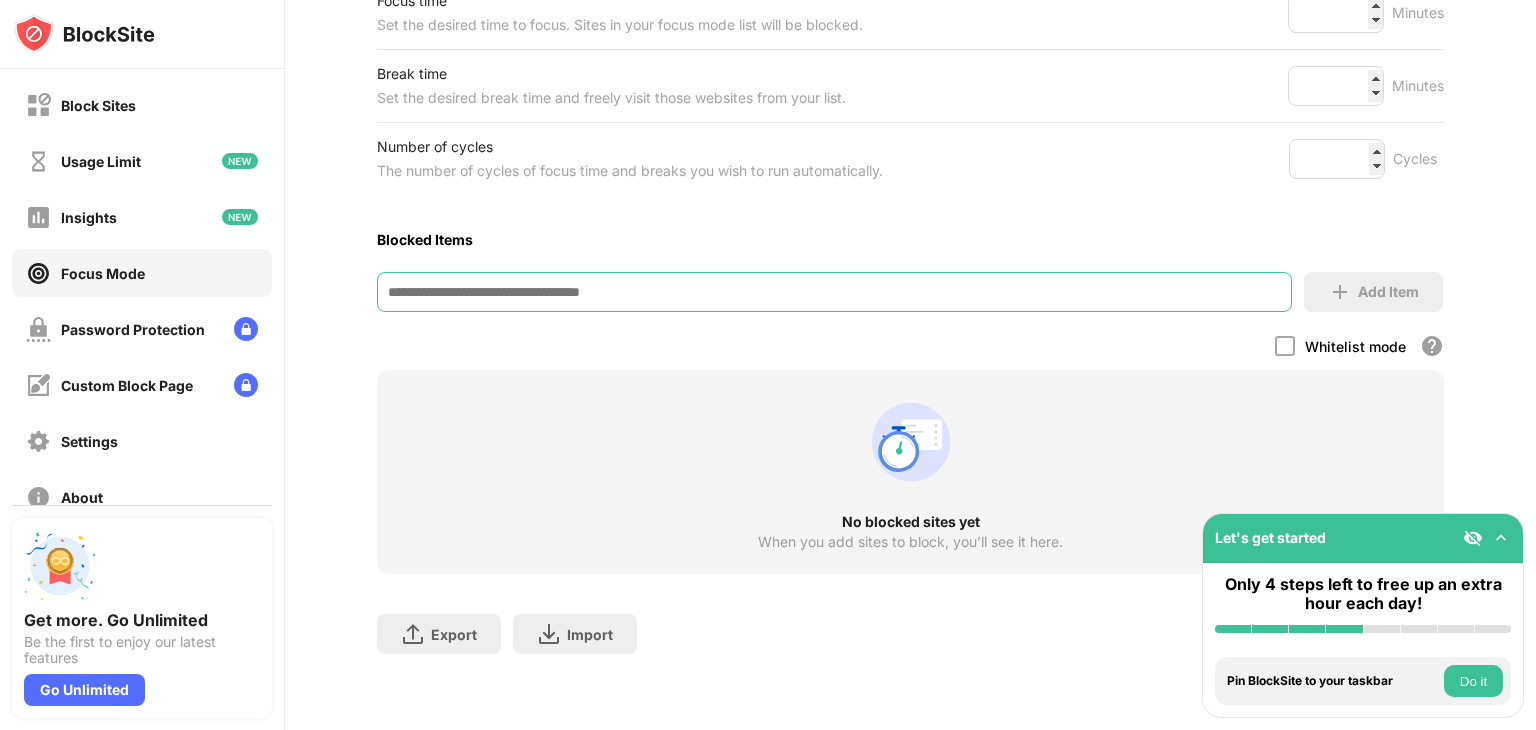 click at bounding box center [834, 292] 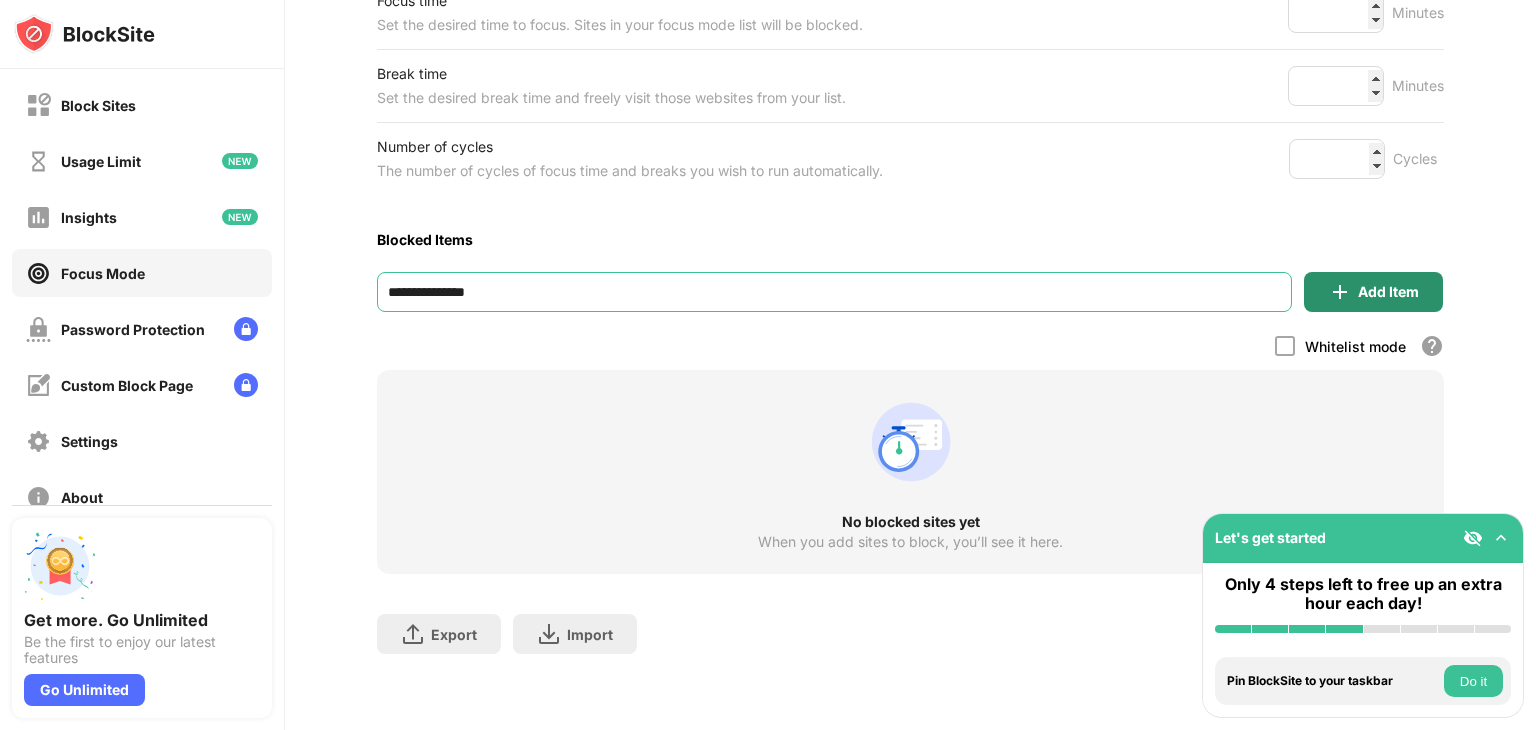 type on "**********" 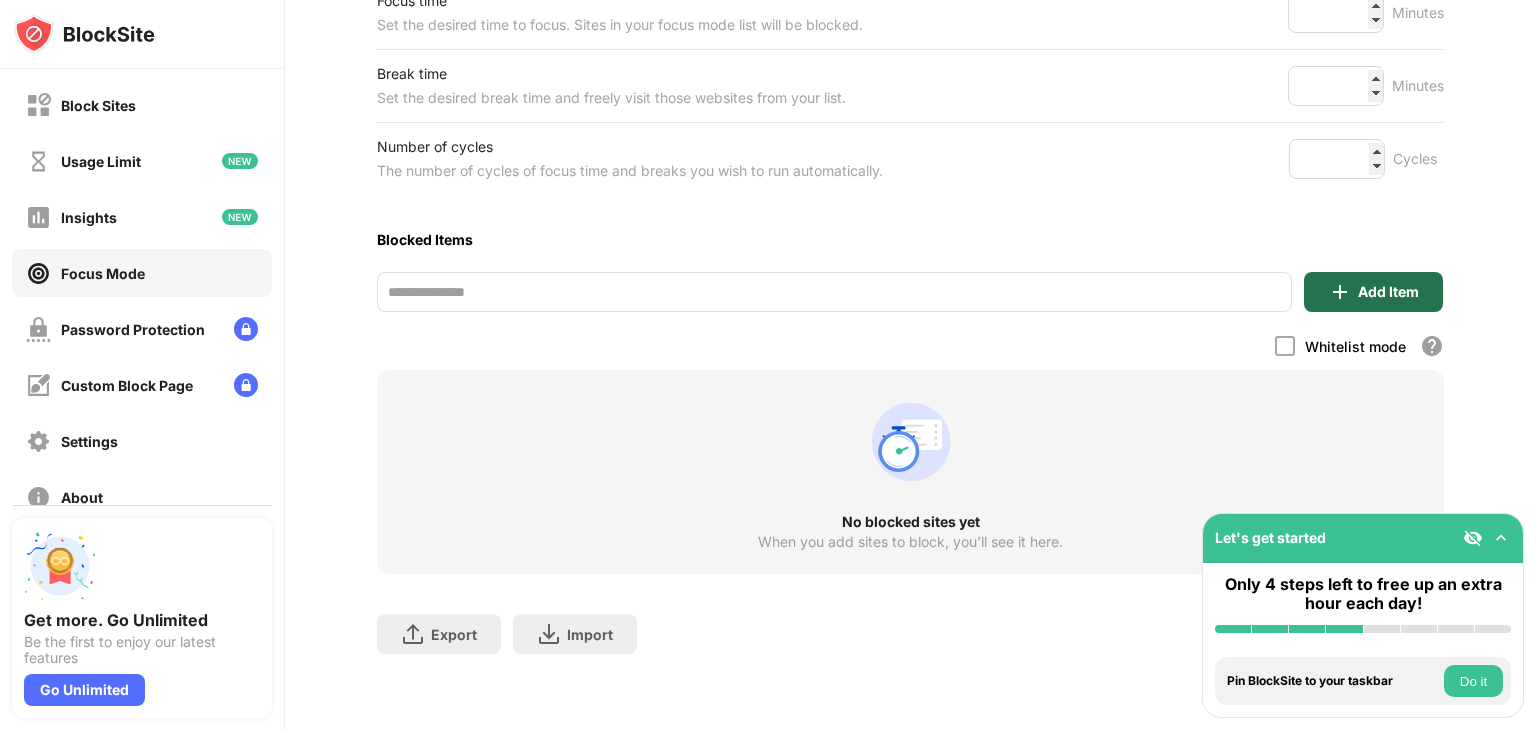 click on "Add Item" at bounding box center (1388, 292) 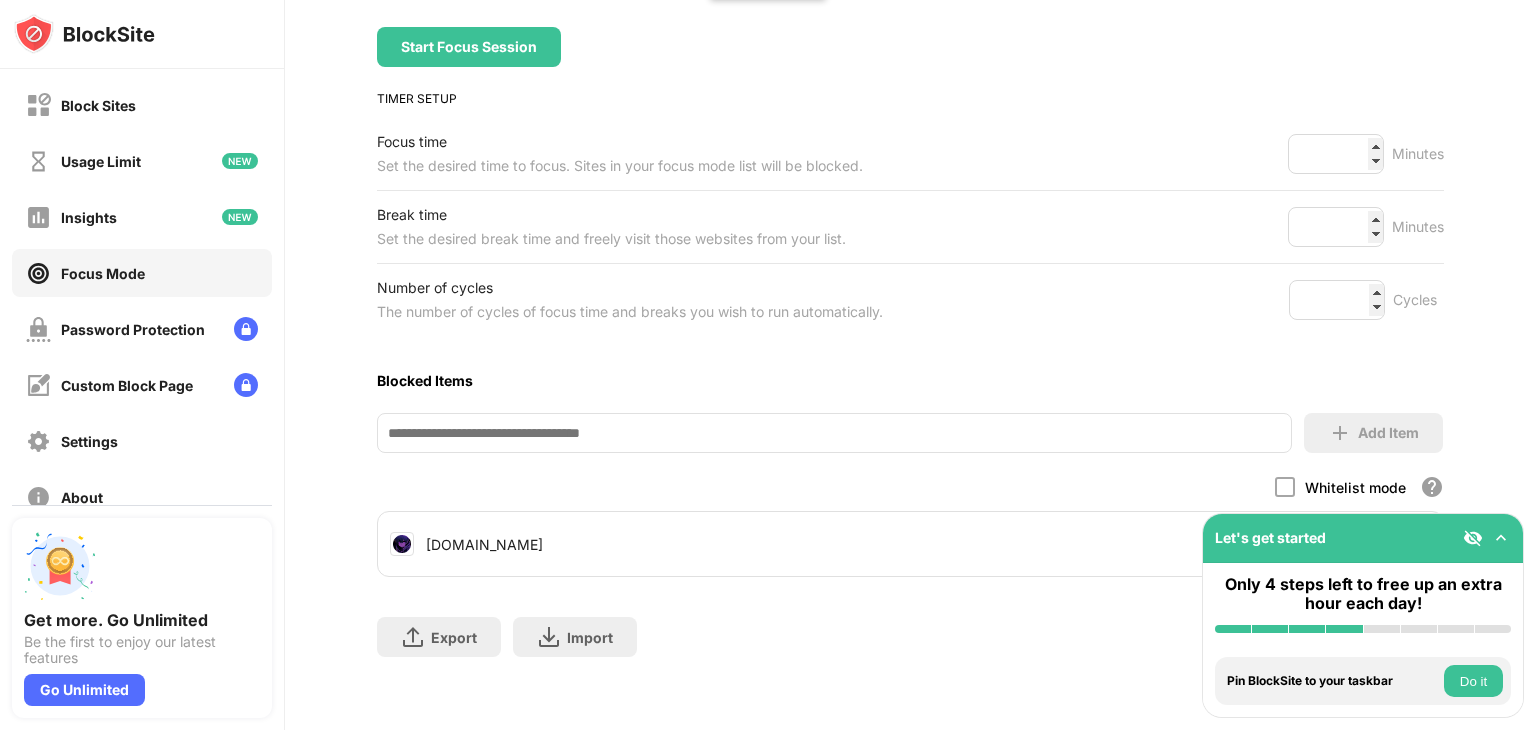 scroll, scrollTop: 243, scrollLeft: 0, axis: vertical 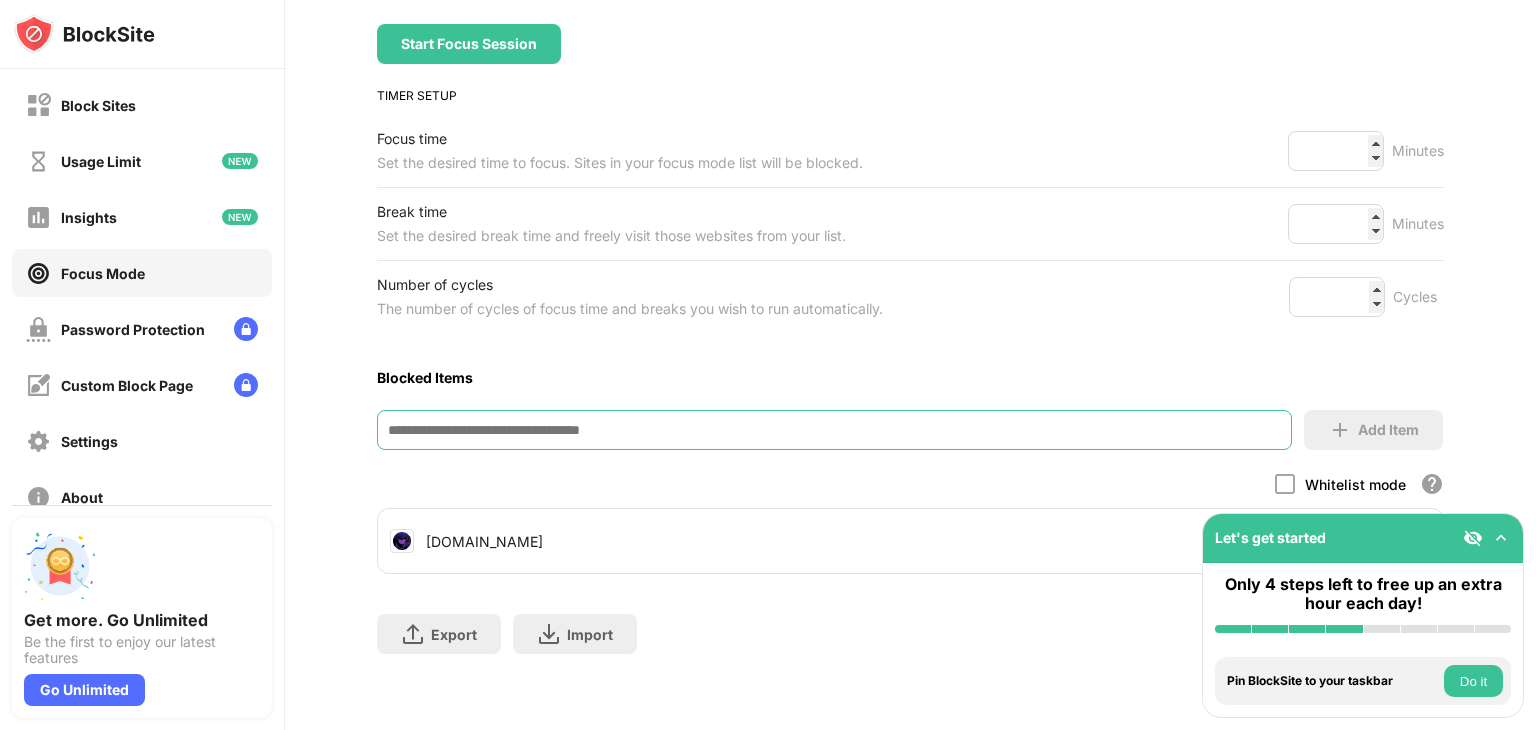 click at bounding box center [834, 430] 